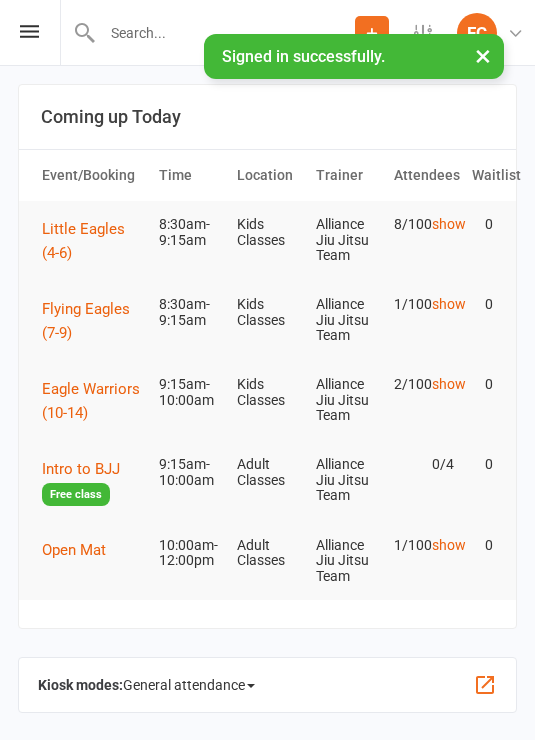 scroll, scrollTop: 0, scrollLeft: 0, axis: both 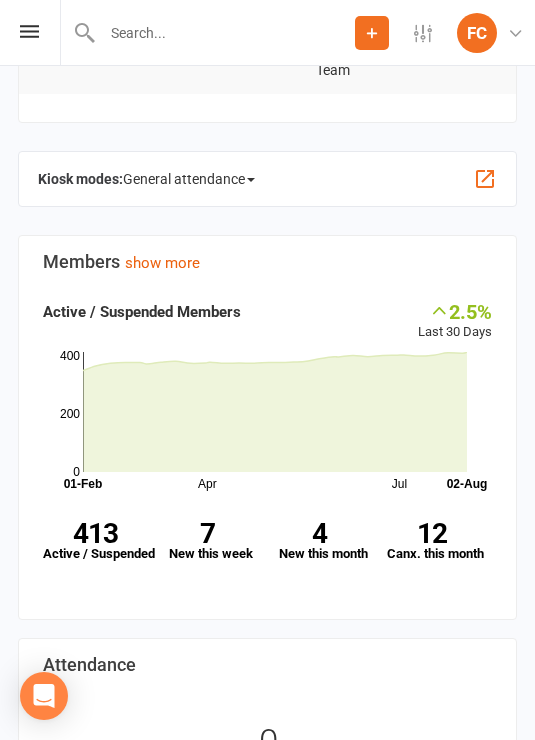 click on "General attendance" 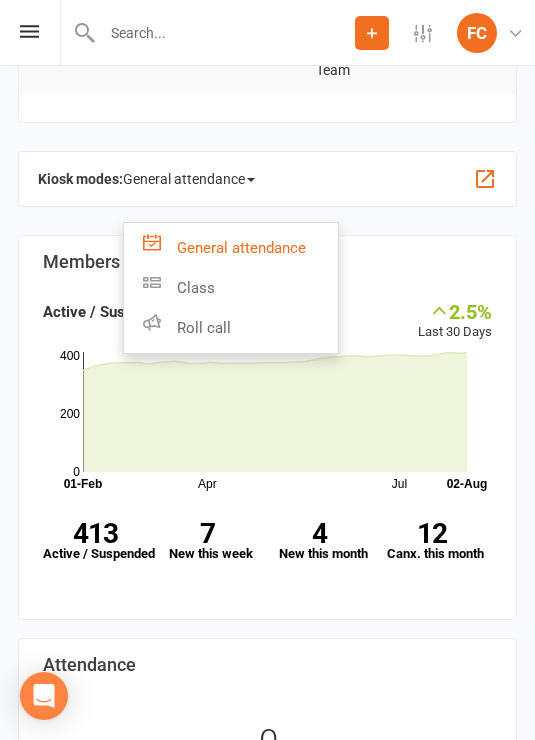 click on "Roll call" 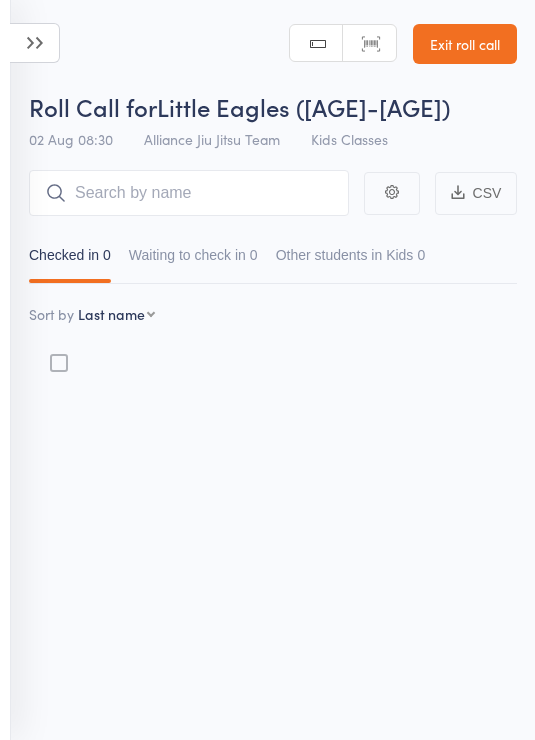 scroll, scrollTop: 0, scrollLeft: 0, axis: both 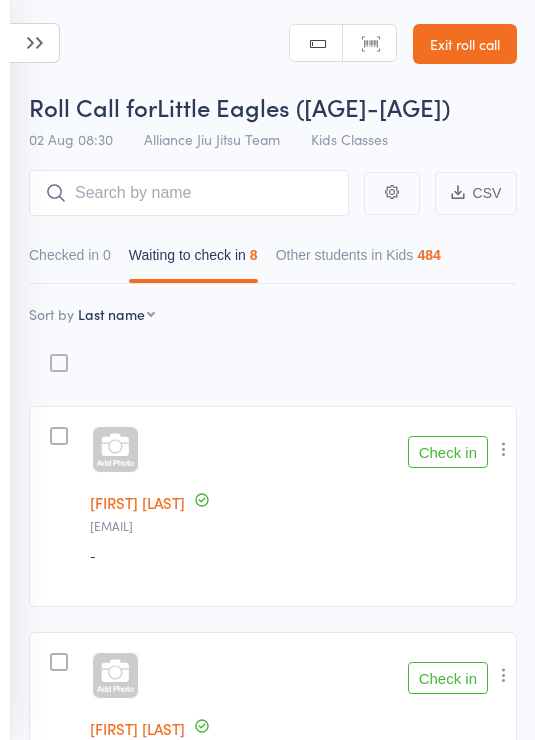 click on "0" at bounding box center [107, 255] 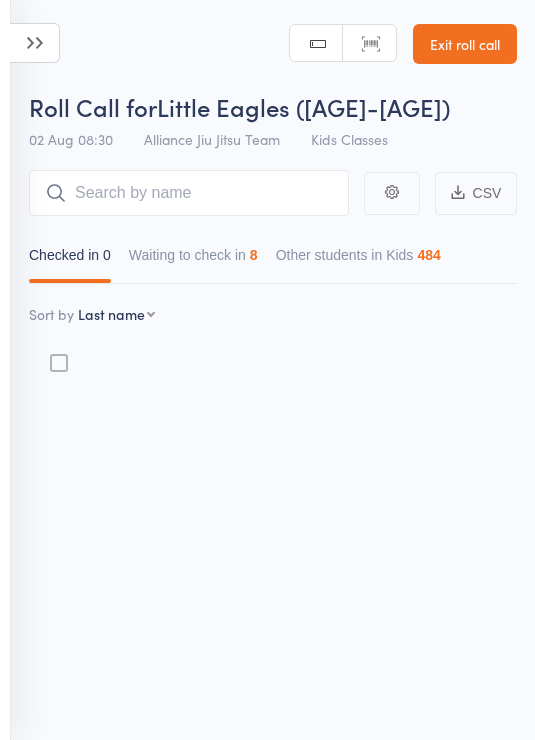 click at bounding box center (35, 43) 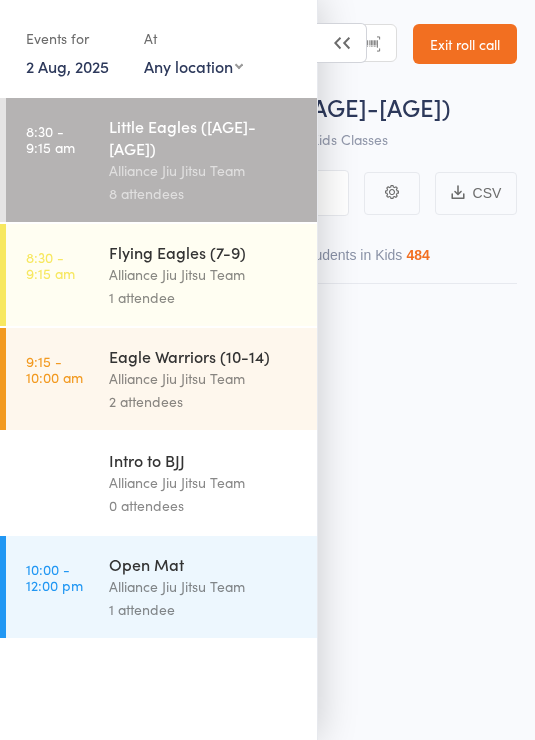 click on "Flying Eagles (7-9)" at bounding box center [204, 252] 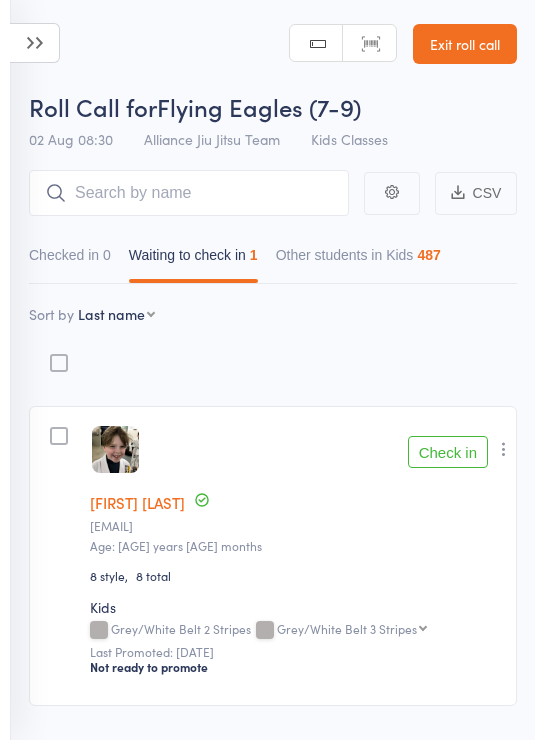 click at bounding box center (35, 43) 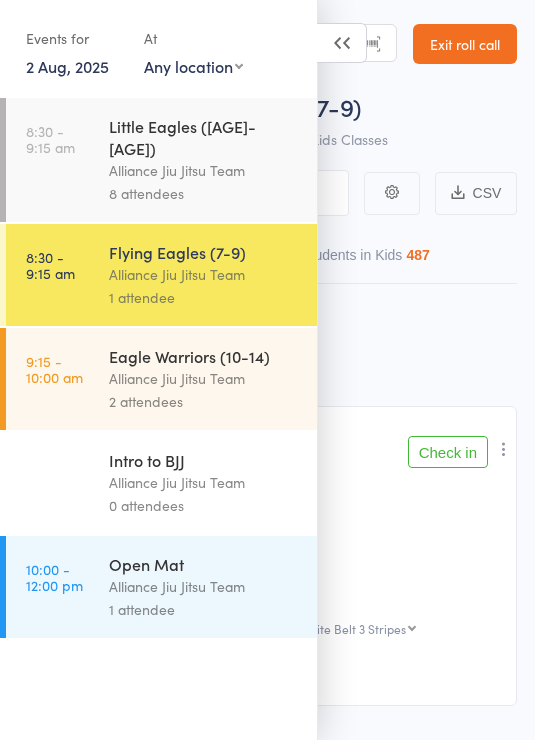 click on "Eagle Warriors (10-14)" at bounding box center [204, 356] 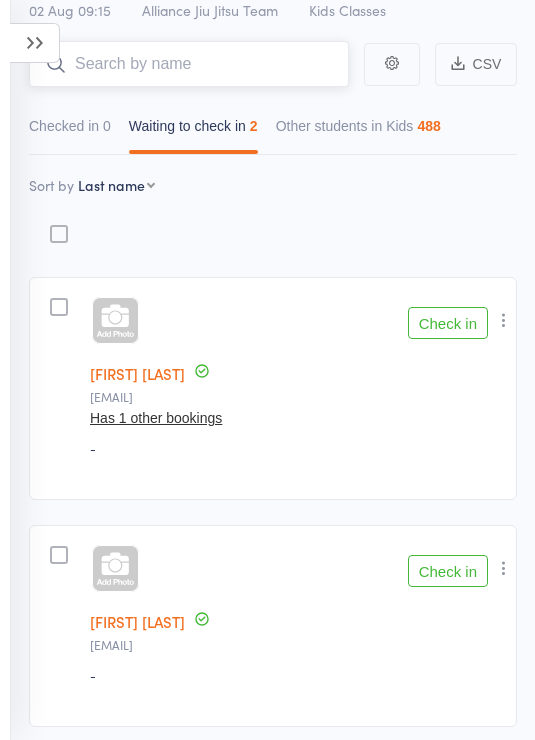 scroll, scrollTop: 0, scrollLeft: 0, axis: both 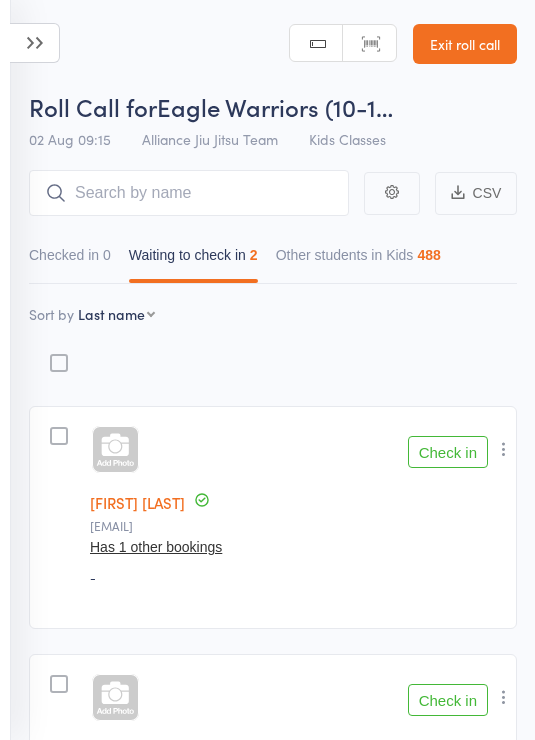 click at bounding box center (35, 43) 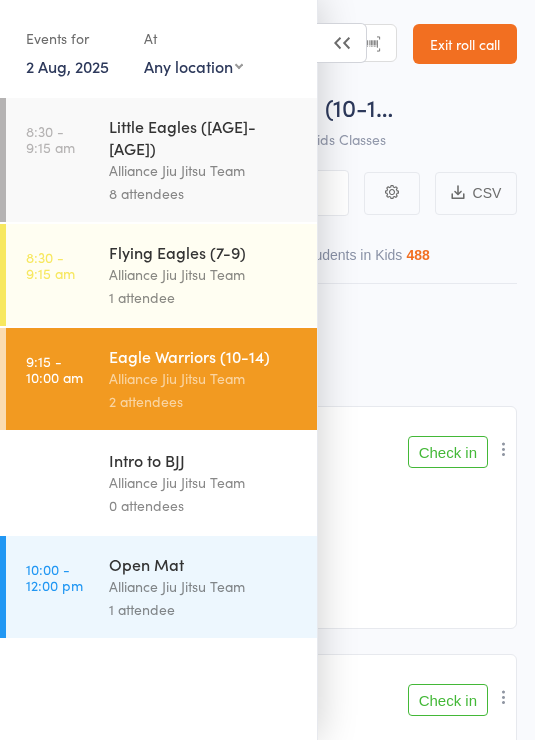 click on "Intro to BJJ Alliance Jiu Jitsu Team 0 attendees" at bounding box center [213, 483] 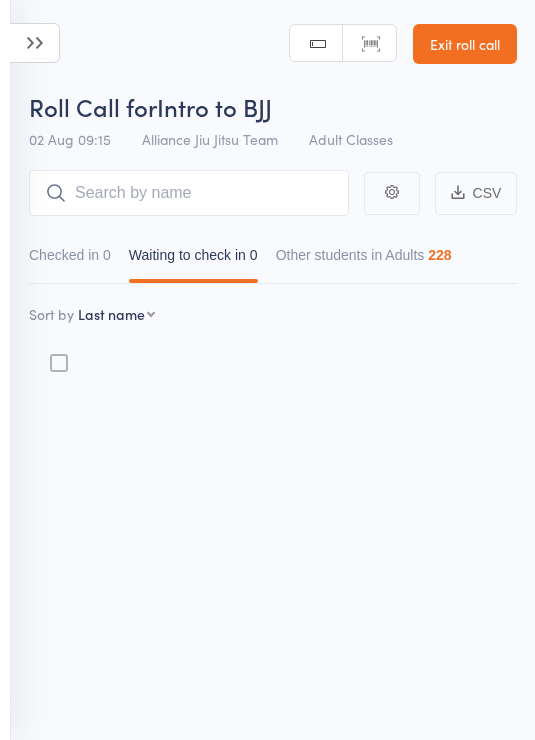 click at bounding box center (35, 43) 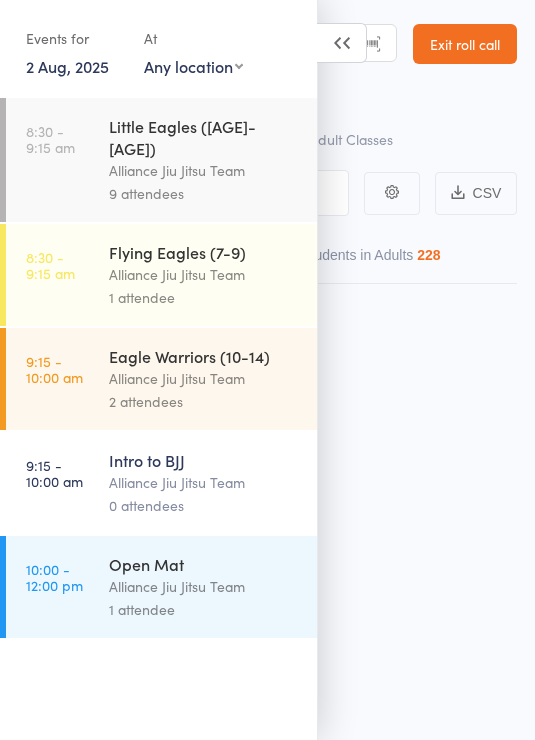 click on "Alliance Jiu Jitsu Team" at bounding box center [204, 586] 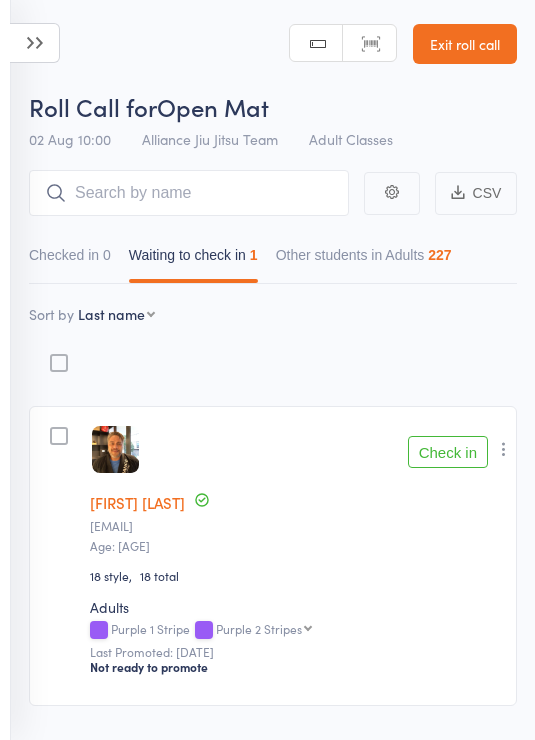 click at bounding box center (35, 43) 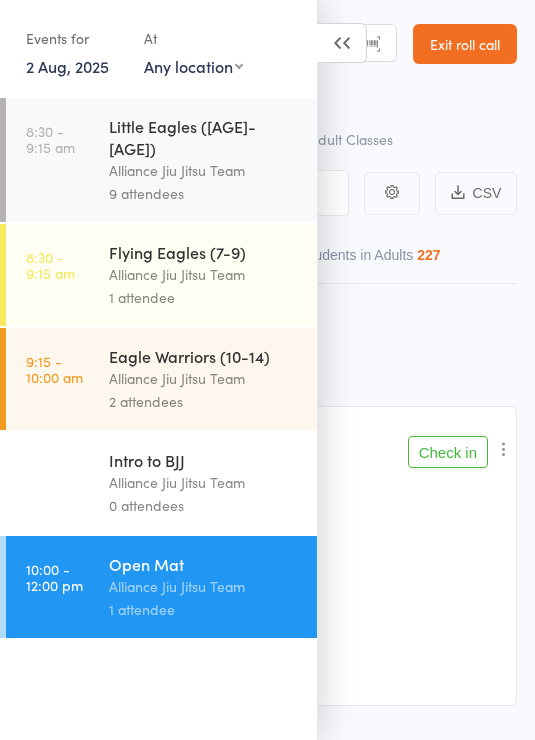 click on "Alliance Jiu Jitsu Team" at bounding box center [204, 170] 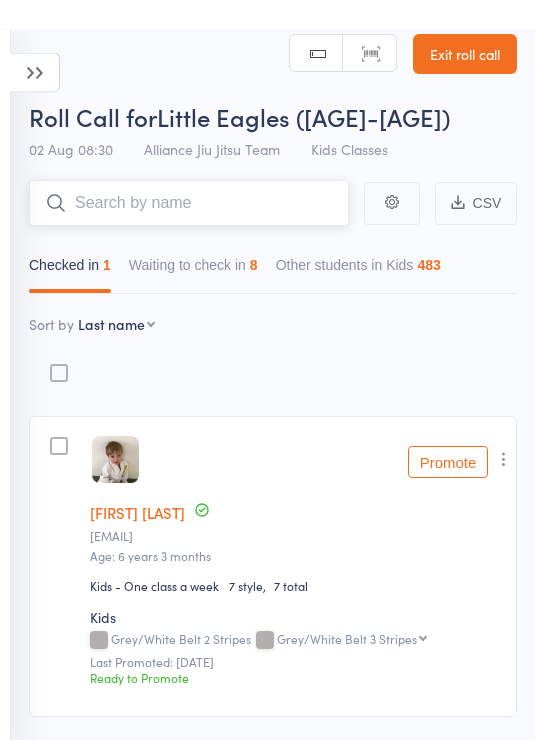 scroll, scrollTop: 0, scrollLeft: 0, axis: both 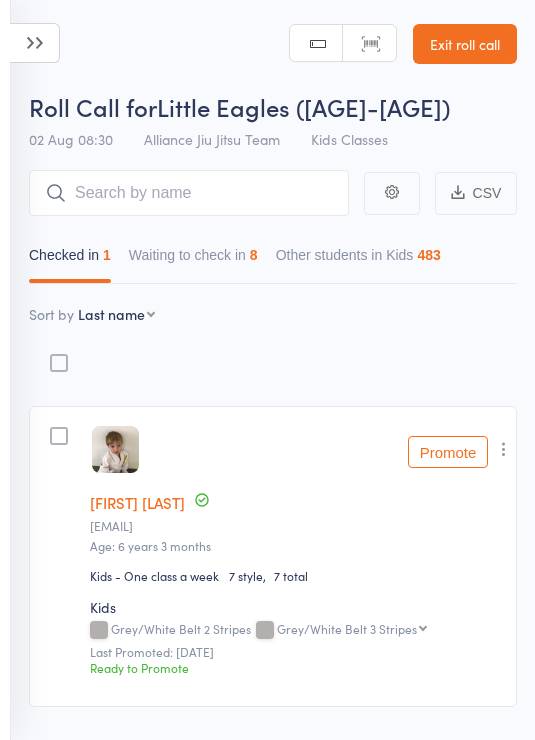 click at bounding box center (35, 43) 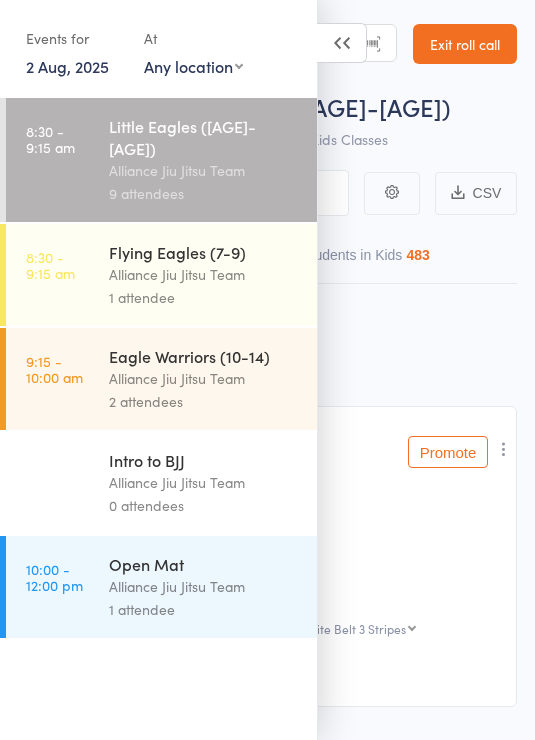 click on "Alliance Jiu Jitsu Team" at bounding box center (204, 274) 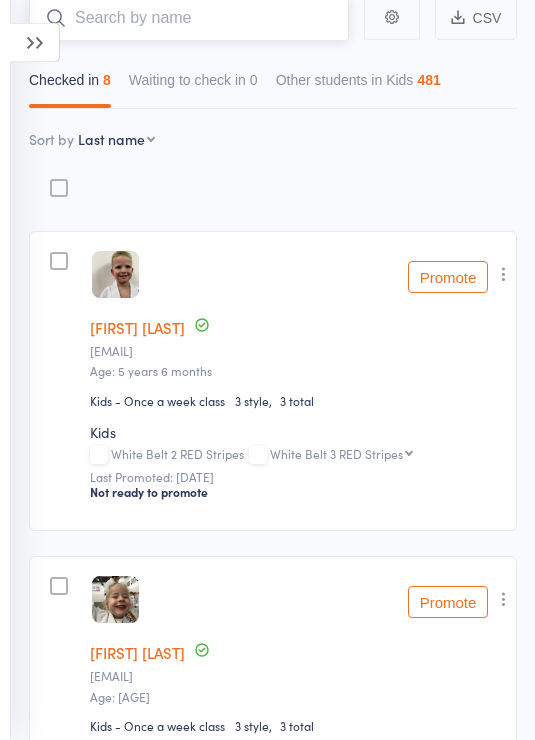 scroll, scrollTop: 175, scrollLeft: 0, axis: vertical 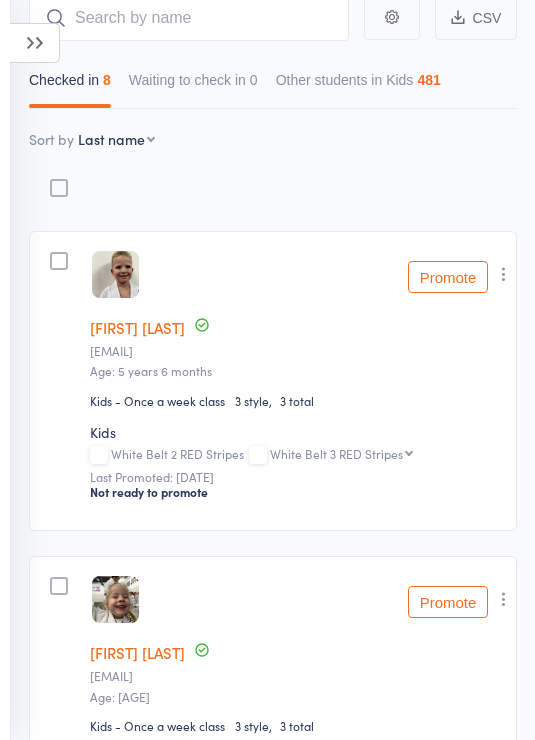 click at bounding box center (504, 274) 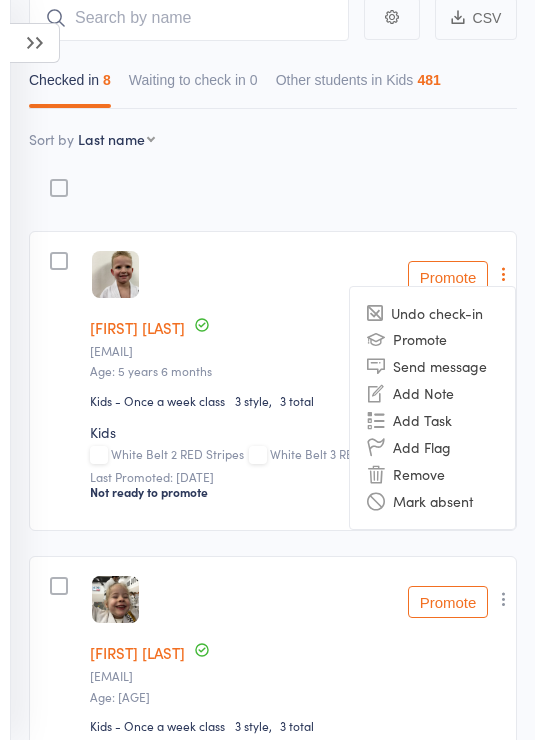 click on "Remove" at bounding box center (432, 474) 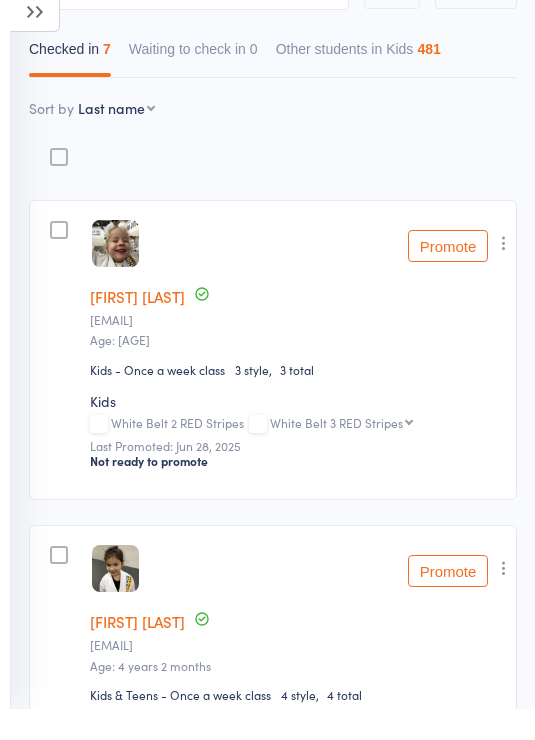 scroll, scrollTop: 206, scrollLeft: 0, axis: vertical 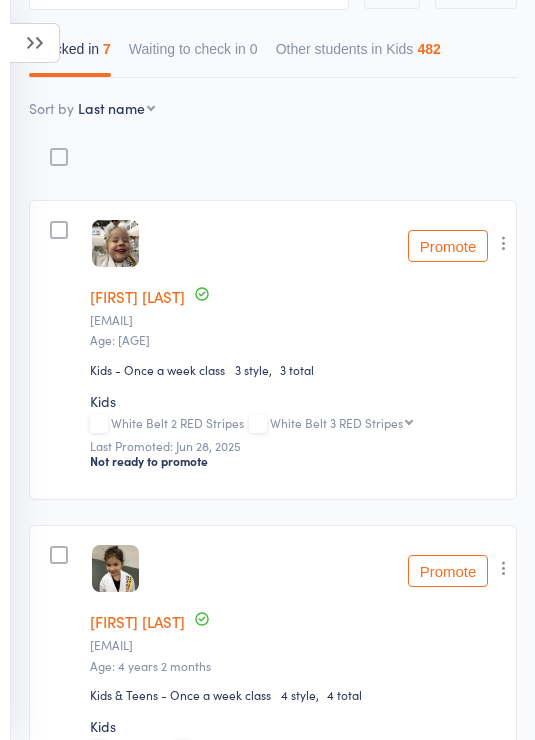 click at bounding box center (504, 243) 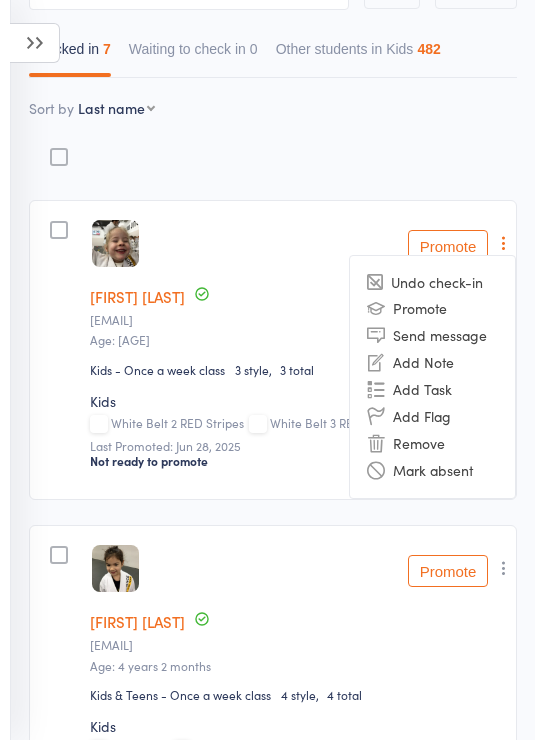 click on "Remove" at bounding box center (432, 443) 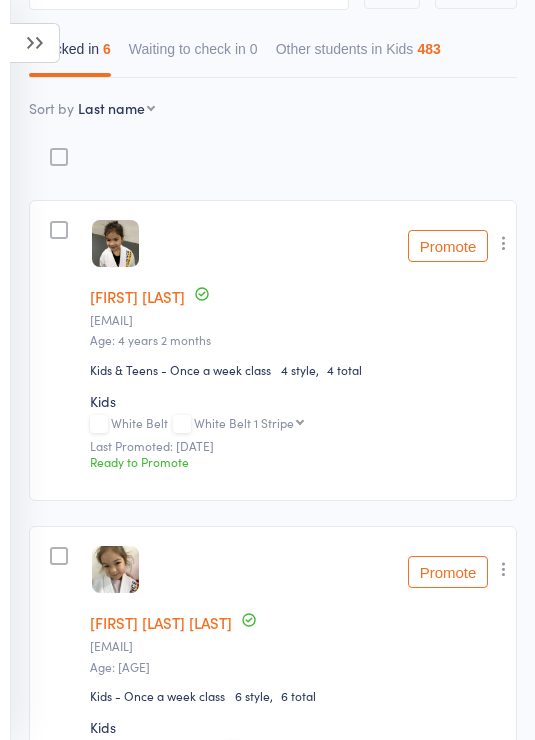 click at bounding box center (35, 43) 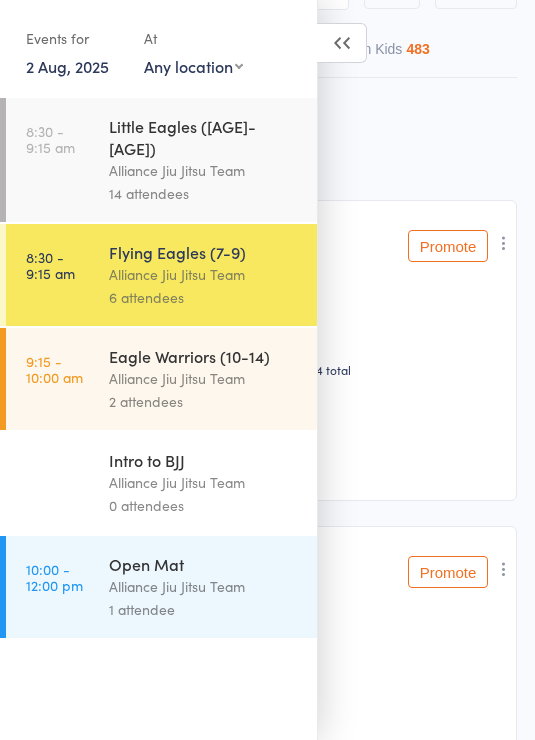 click on "Membership Atten­dances since last grading Style Current / Next Rank edit Stella Damiani    ricdamiani@gmail.com Age: 4 years 2 months Kids & Teens - Once a week class 4 style 4 total Kids White Belt  White Belt 1 Stripe  White Belt 1 Stripe White Belt 2 Stripes White Belt 3 Stripes White Belt 4 Stripes White Belt 1 RED Stripe White Belt 2 RED Stripes White Belt 3 RED Stripes White Belt 4 RED Stripes Grey/White Belt Grey/White Belt 1 Stripe Grey/White Belt 2 Stripes Grey/White Belt 3 Stripes Grey/White Belt 4 Stripes Grey/White Belt 1 RED Stripes Grey/White Belt 2 RED Stripes Grey/White Belt 3 RED Stripes Grey/White Belt 4 RED Stripes Grey Belt Grey Belt 1 Stripe Grey Belt 2 Stripes Grey Belt 3 Stripes Grey Belt 4 Stripes Grey Belt 1 RED Stripe Grey Belt 2 RED Stripes Grey Belt 3 RED Stripes Grey Belt 4 RED Stripes Grey/Black Belt Grey/Black Belt 1 Stripe Grey/Black Belt 2 Stripes Grey/Black Belt 3 Stripes Grey/Black Belt 4 Stripes Grey/Black Belt 1 RED Stripes Grey/Black Belt 2 RED Stripes Yellow Belt" at bounding box center (267, 1065) 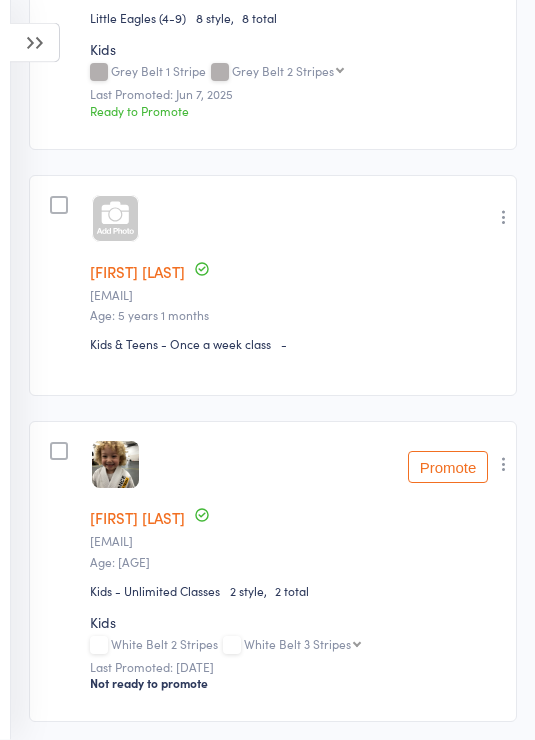 scroll, scrollTop: 1577, scrollLeft: 0, axis: vertical 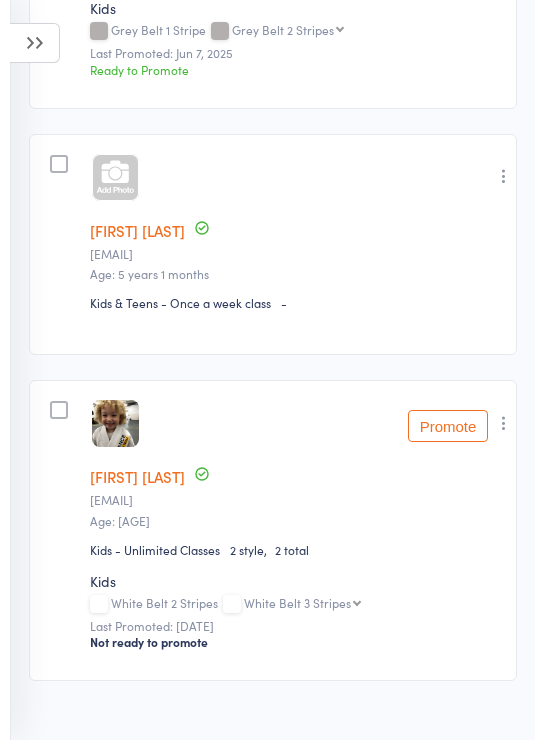 click at bounding box center (504, 423) 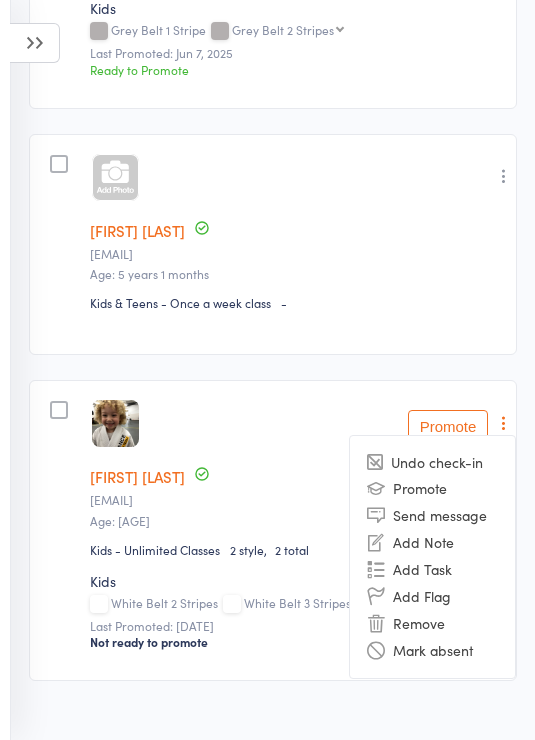 click on "Remove" at bounding box center [432, 623] 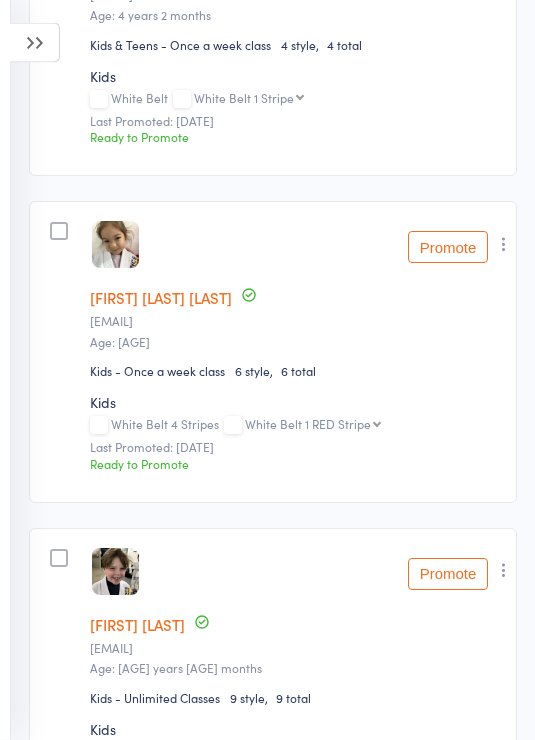 scroll, scrollTop: 532, scrollLeft: 0, axis: vertical 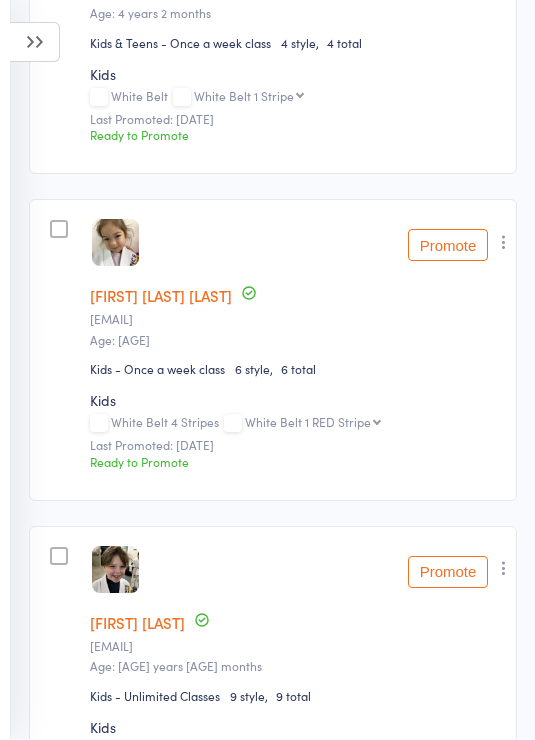 click at bounding box center [504, 243] 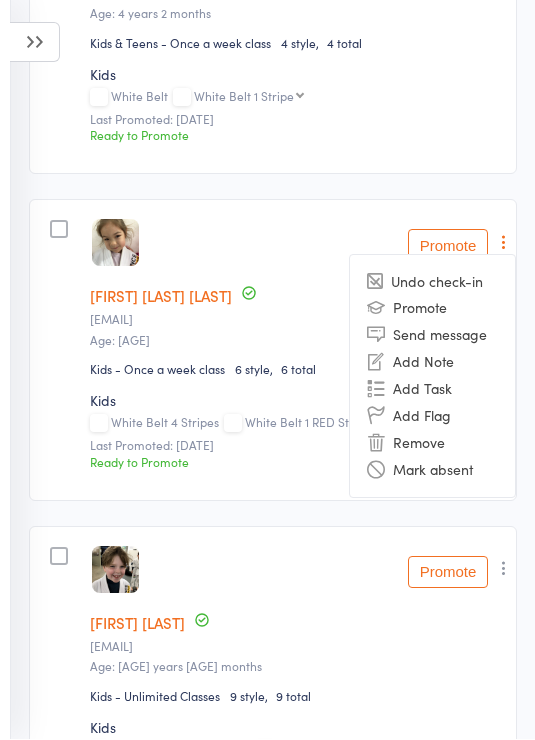 scroll, scrollTop: 533, scrollLeft: 0, axis: vertical 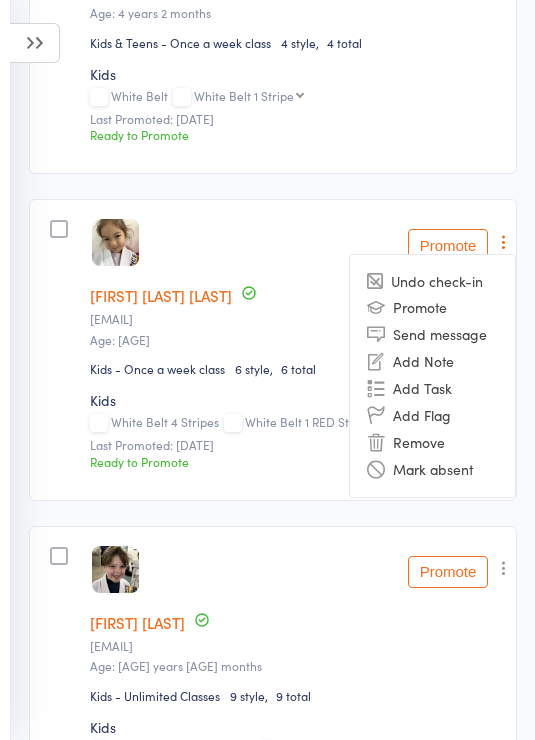 click on "Remove" at bounding box center [432, 442] 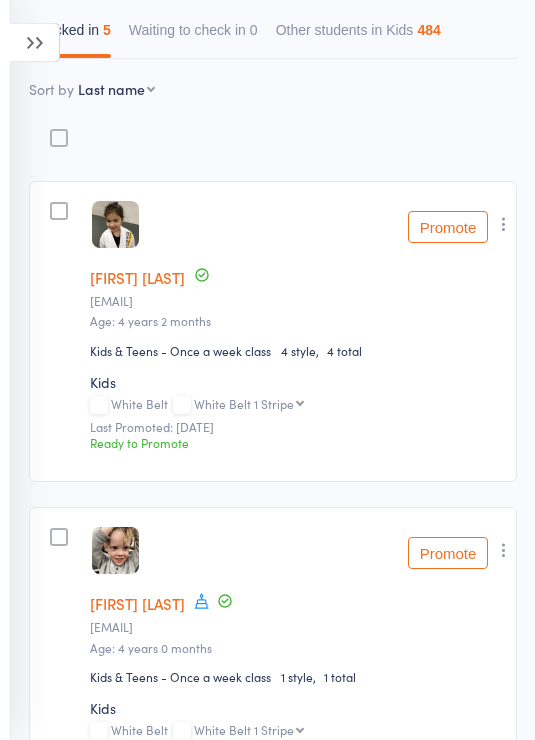 scroll, scrollTop: 225, scrollLeft: 0, axis: vertical 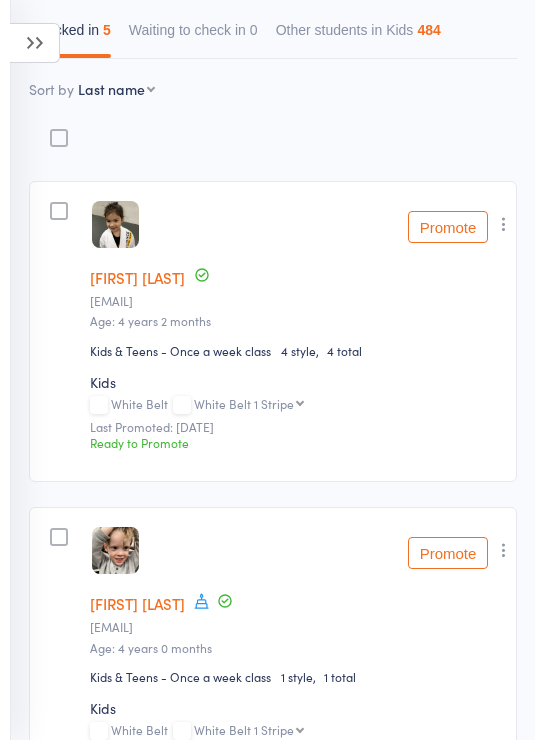 click at bounding box center (504, 224) 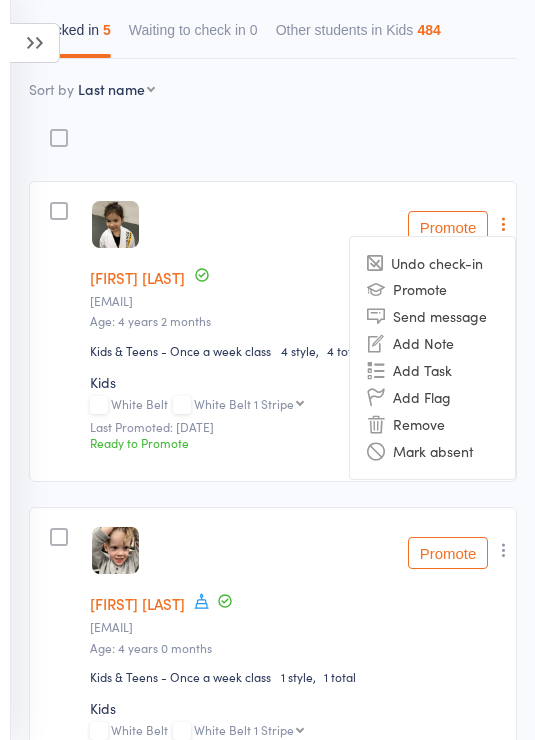 click on "Remove" at bounding box center (432, 424) 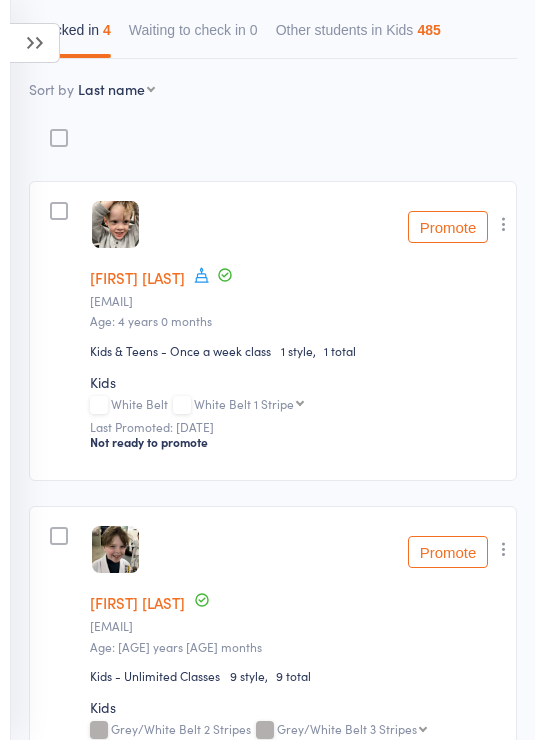 click at bounding box center (504, 224) 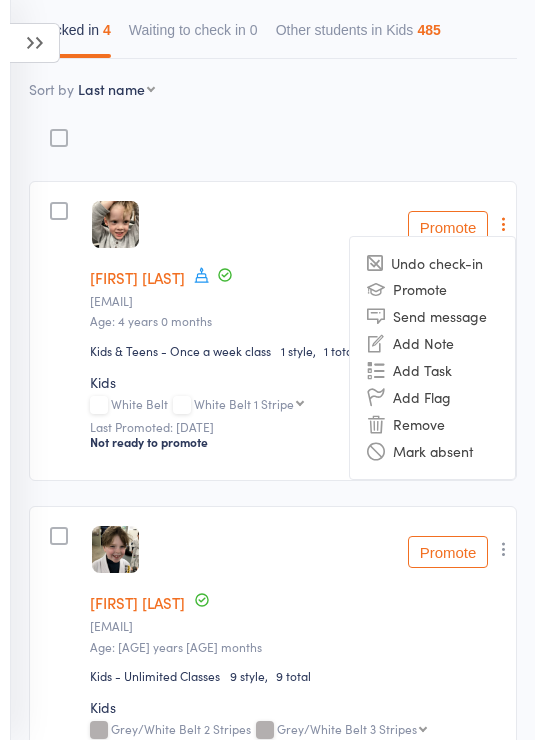 click on "Remove" at bounding box center [432, 424] 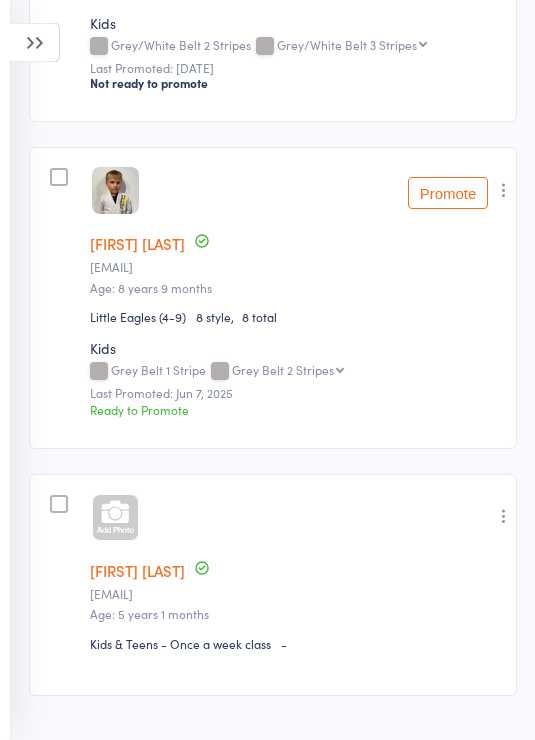 scroll, scrollTop: 595, scrollLeft: 0, axis: vertical 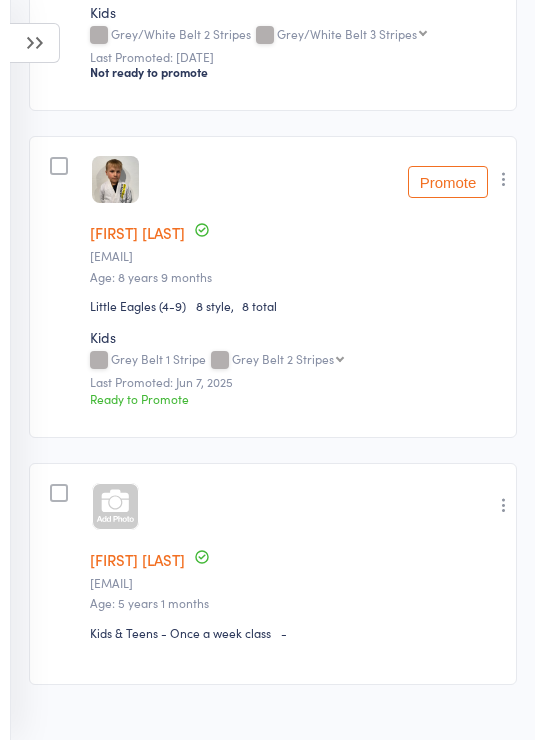 click at bounding box center [504, 505] 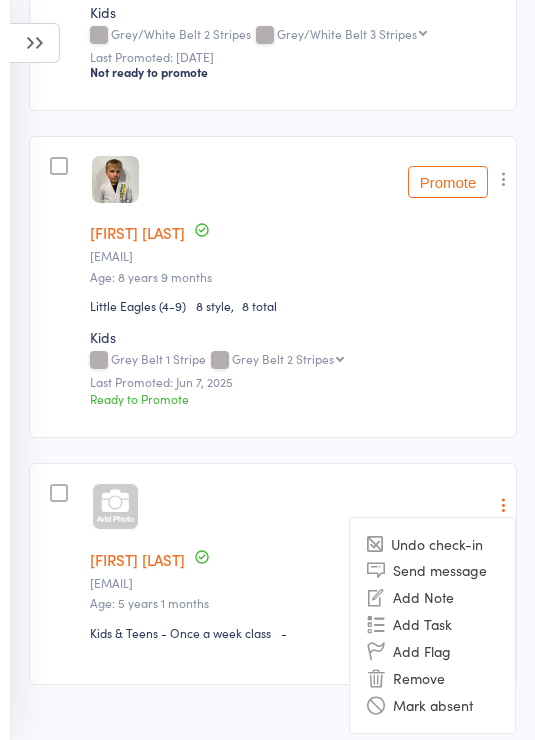 click at bounding box center [504, 505] 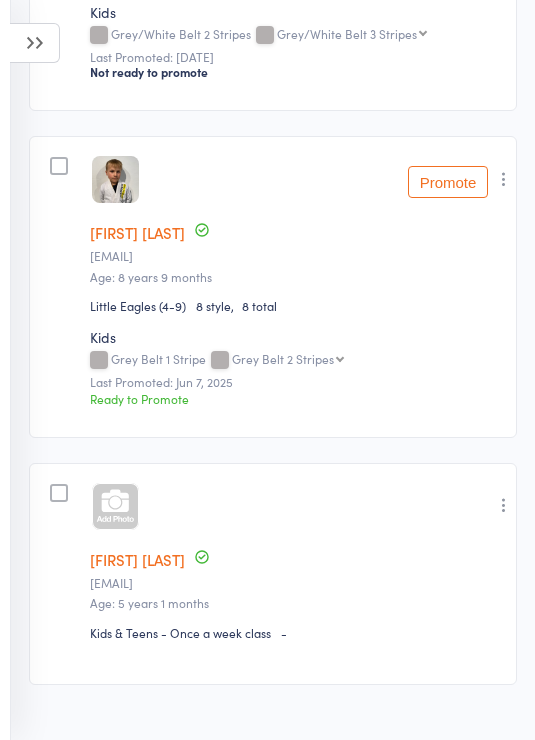click at bounding box center (504, 505) 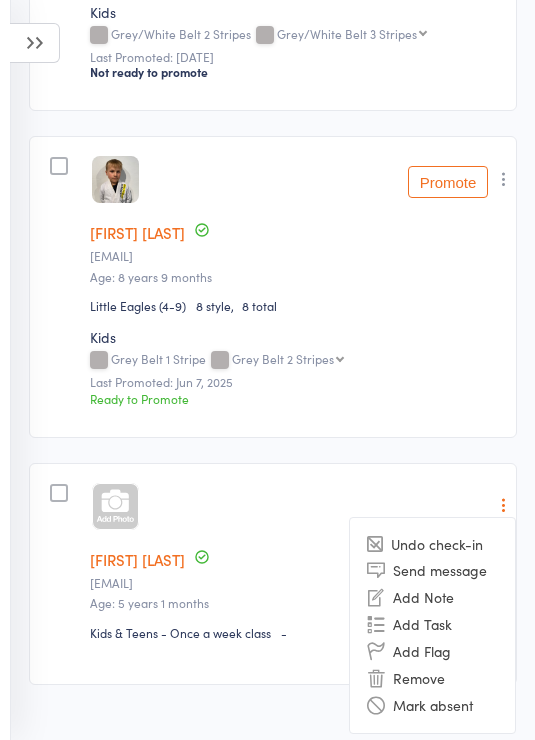 click on "Remove" at bounding box center [432, 678] 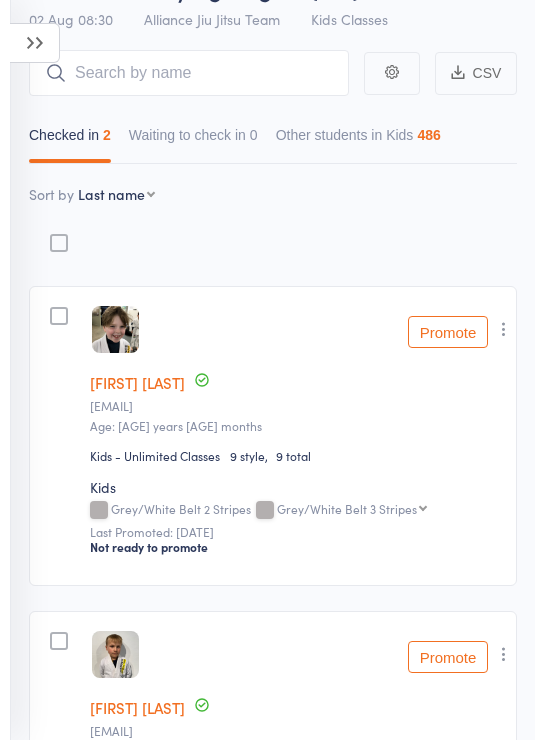 scroll, scrollTop: 0, scrollLeft: 0, axis: both 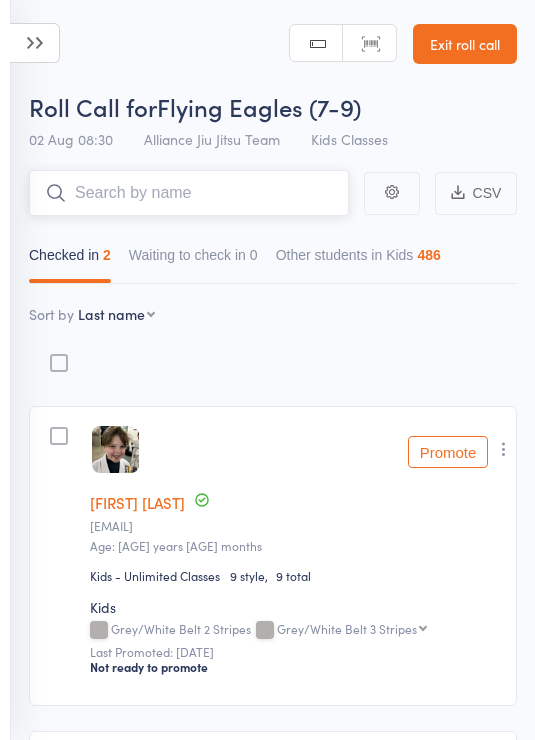 click at bounding box center [189, 193] 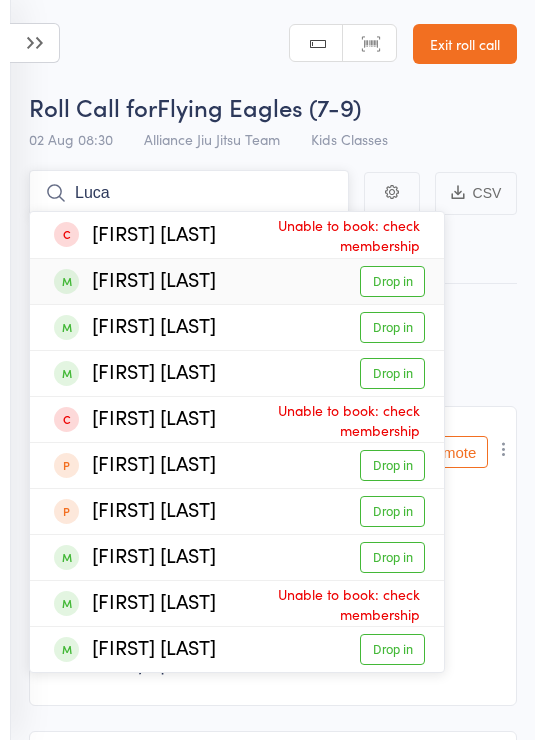 type on "Luca" 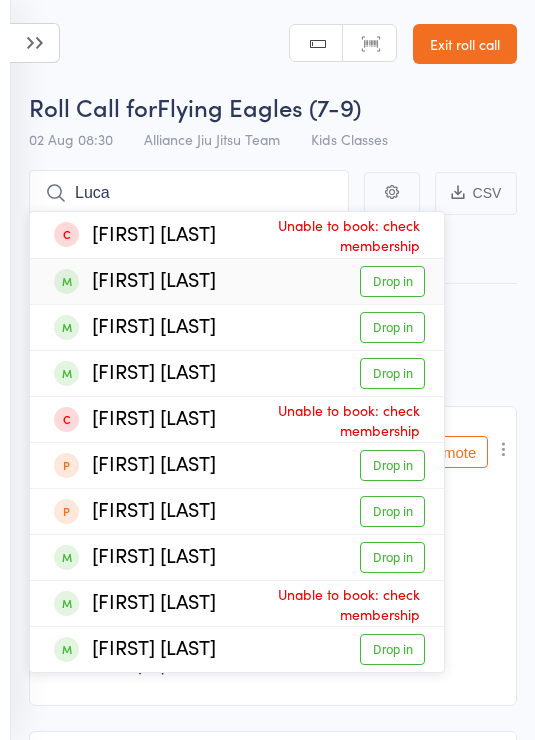 click on "Drop in" at bounding box center (392, 281) 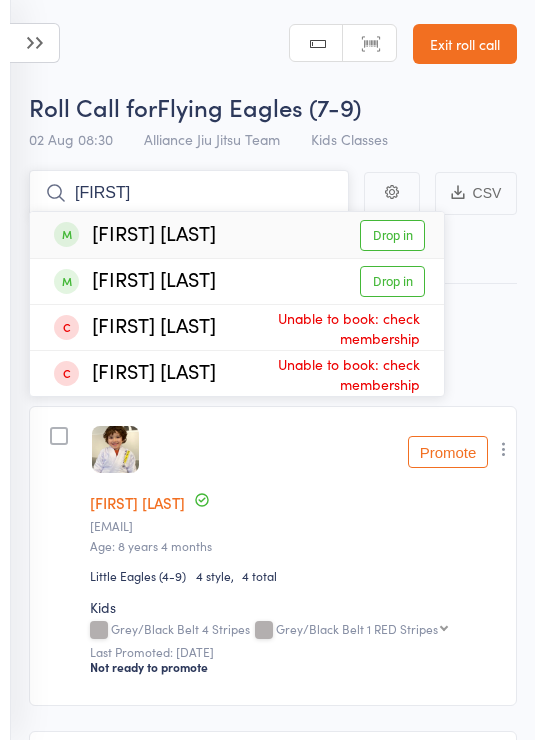 type on "Siena" 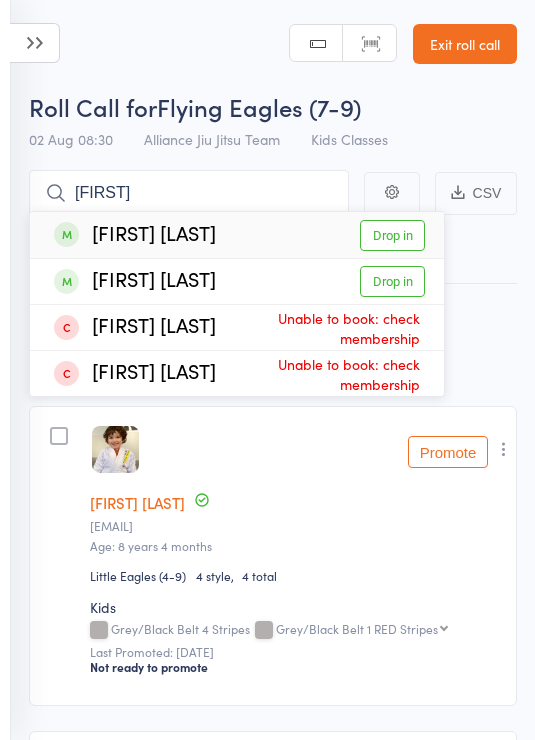 click on "Drop in" at bounding box center [392, 235] 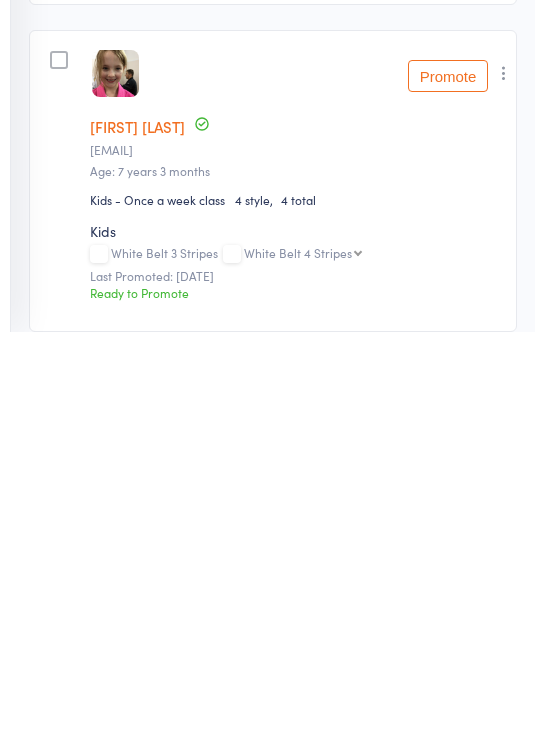 scroll, scrollTop: 345, scrollLeft: 0, axis: vertical 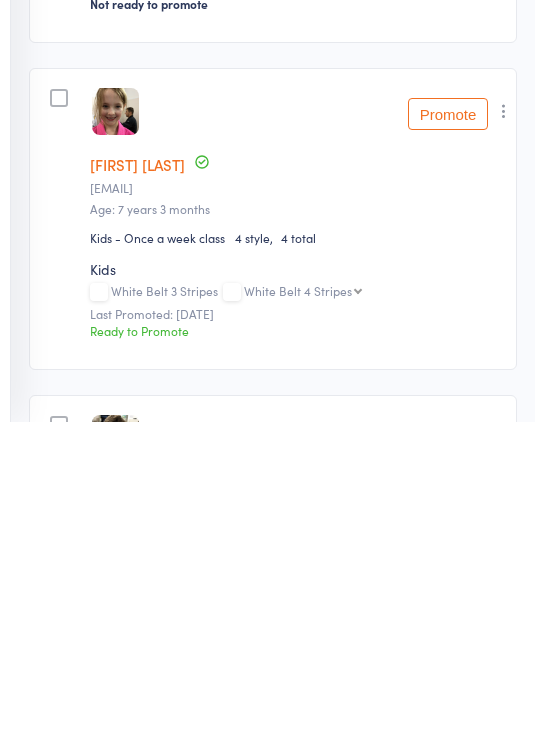 click at bounding box center [504, 429] 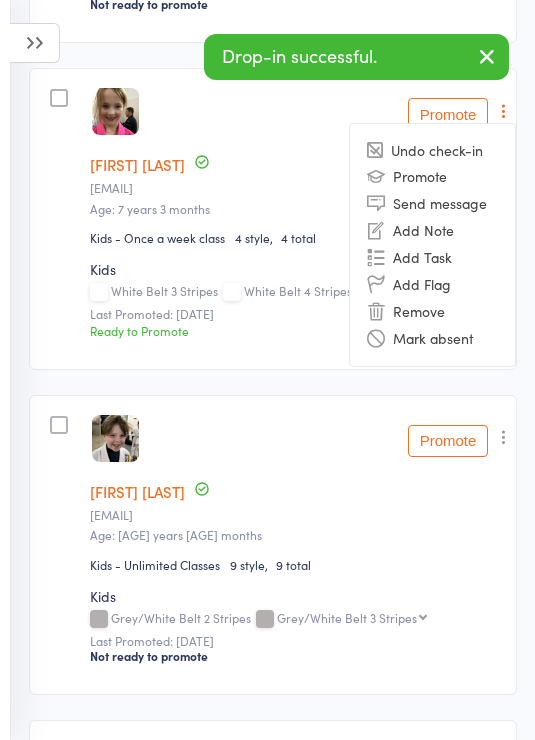 click on "Remove" at bounding box center (432, 311) 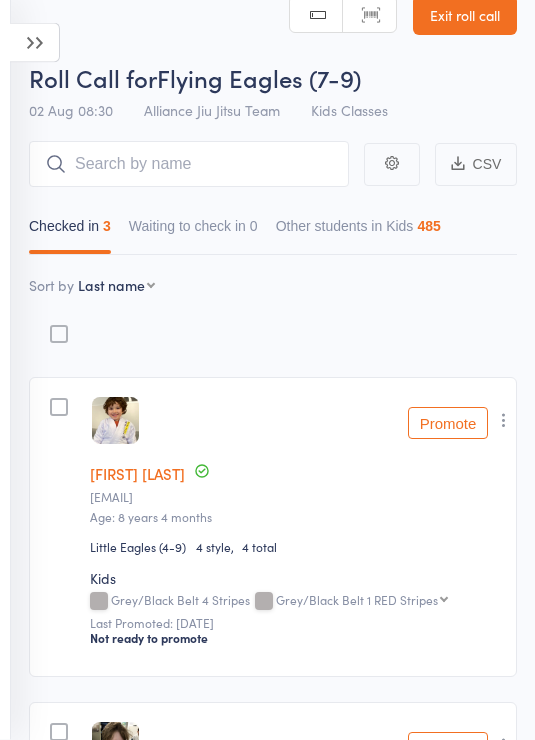 scroll, scrollTop: 0, scrollLeft: 0, axis: both 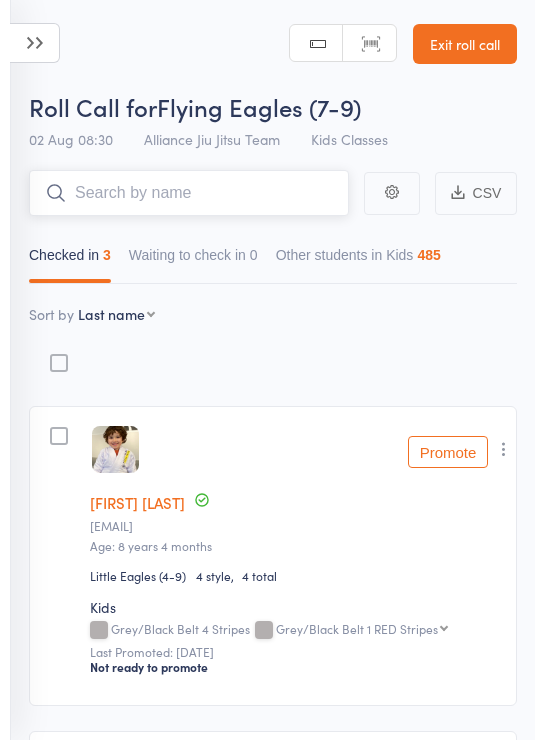 click at bounding box center (189, 193) 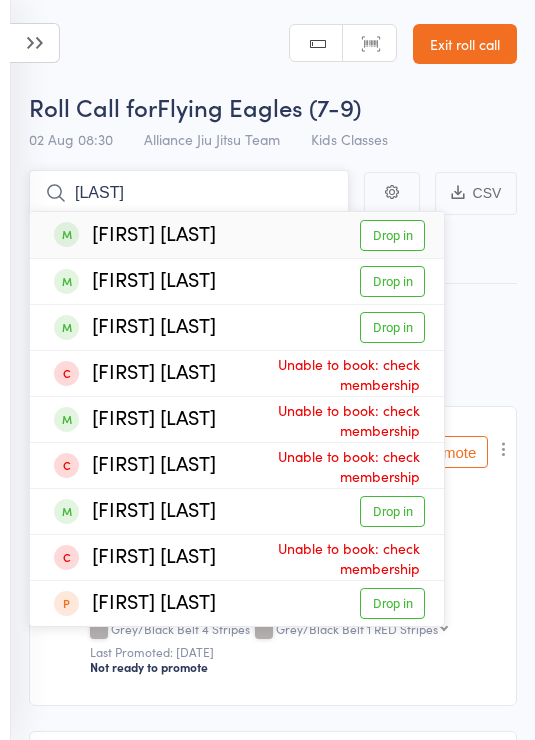 type on "Viana" 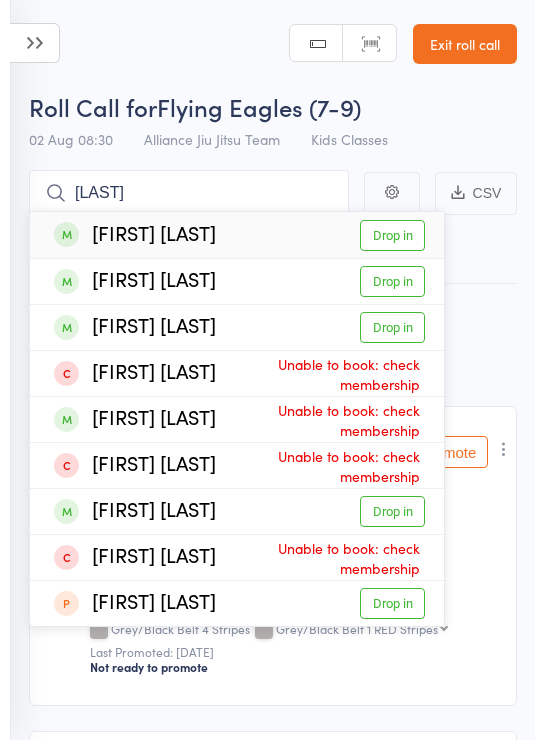 click on "Drop in" at bounding box center (392, 235) 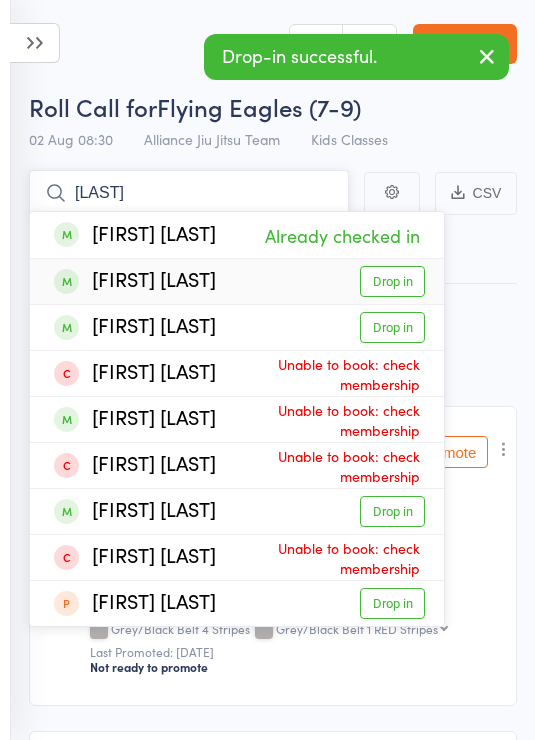 type on "Viana" 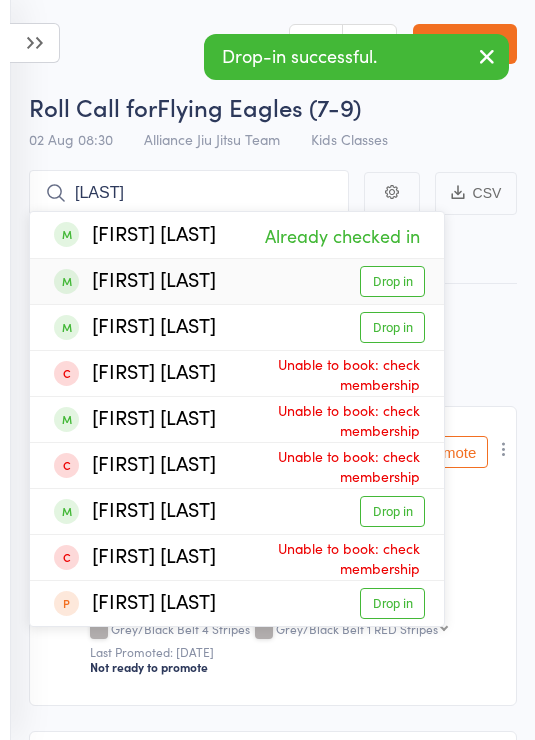 click on "Drop in" at bounding box center (392, 281) 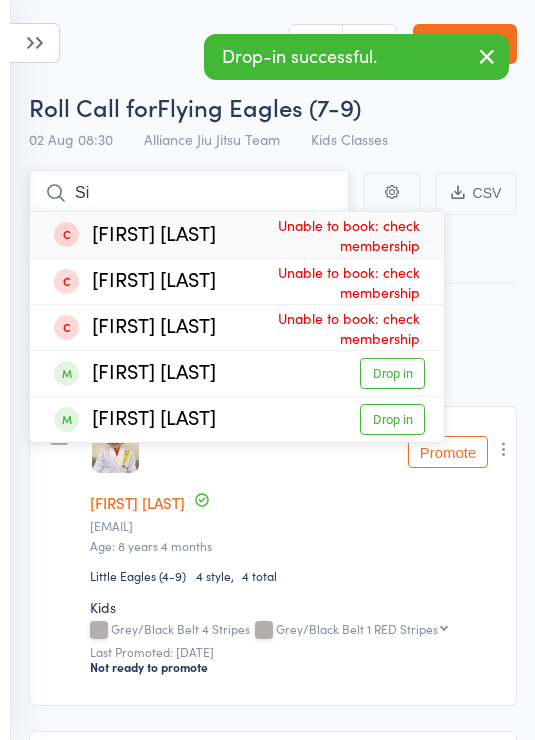 type on "S" 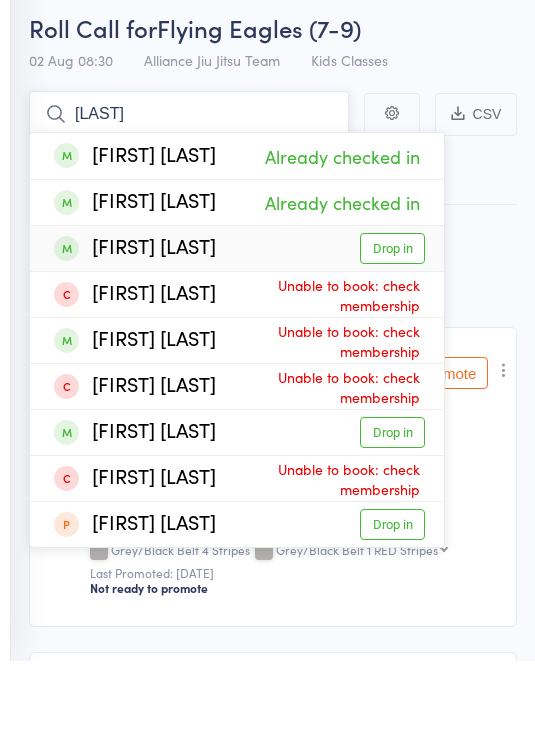 type on "Viana" 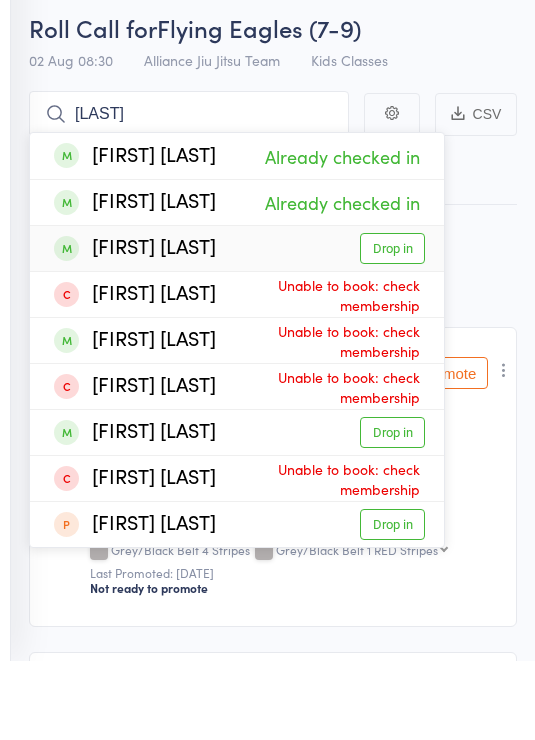 click on "Drop in" at bounding box center (392, 327) 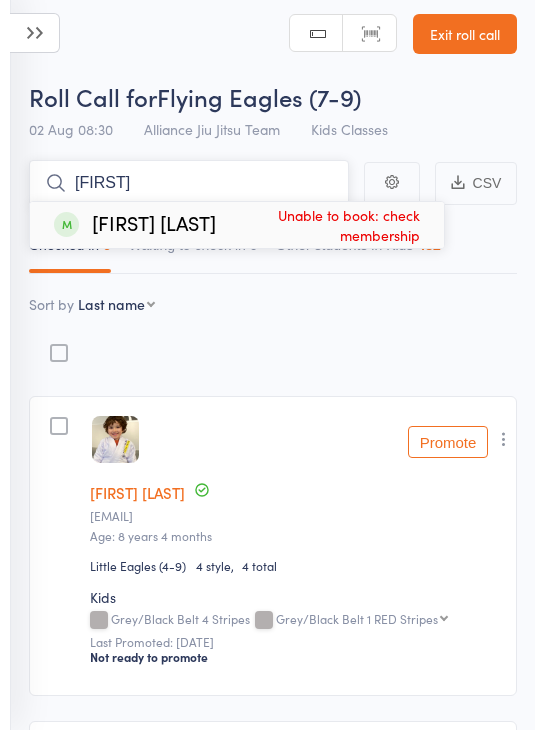 type on "Vitto" 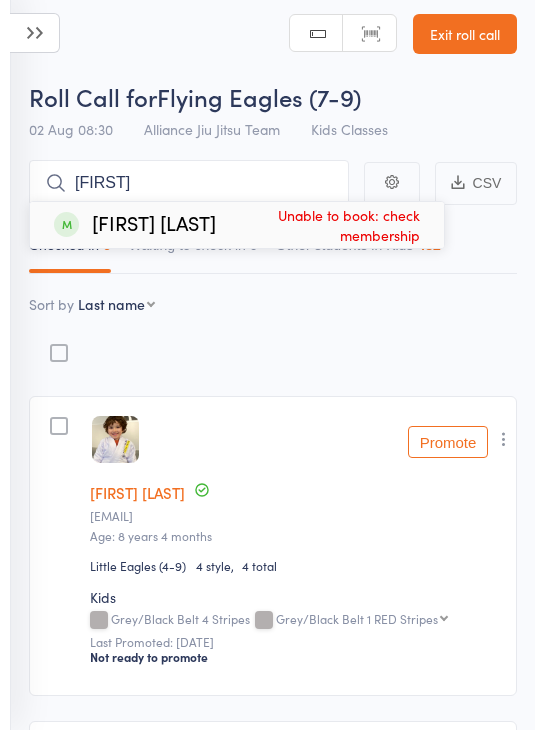 click on "Exit roll call" at bounding box center (465, 44) 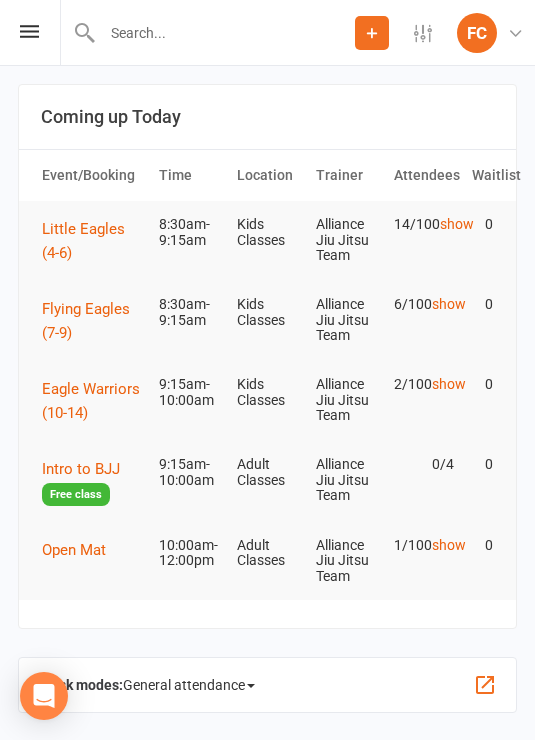 scroll, scrollTop: 0, scrollLeft: 0, axis: both 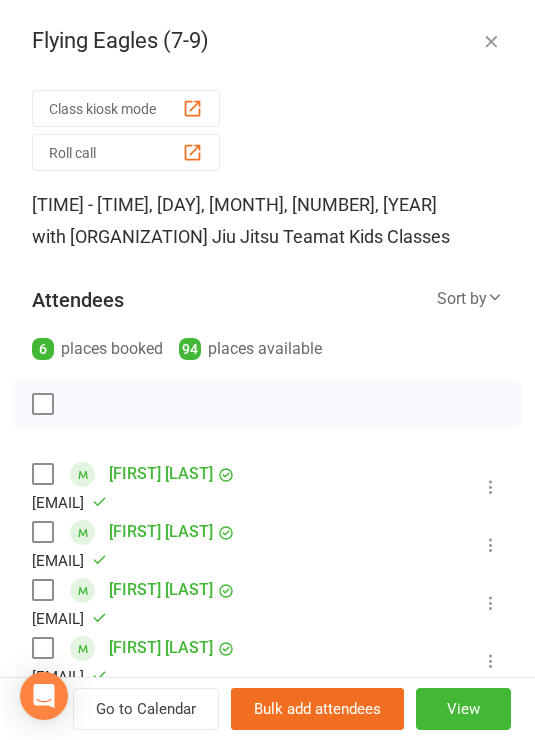 click on "Roll call" at bounding box center (126, 152) 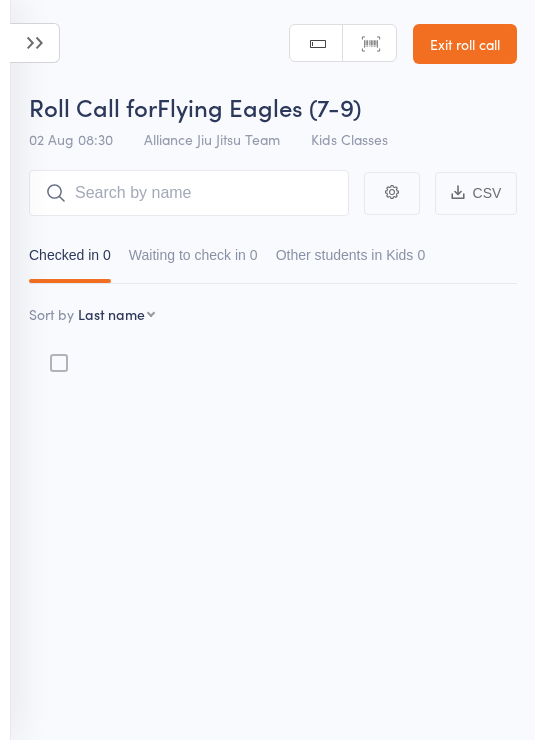 scroll, scrollTop: 0, scrollLeft: 0, axis: both 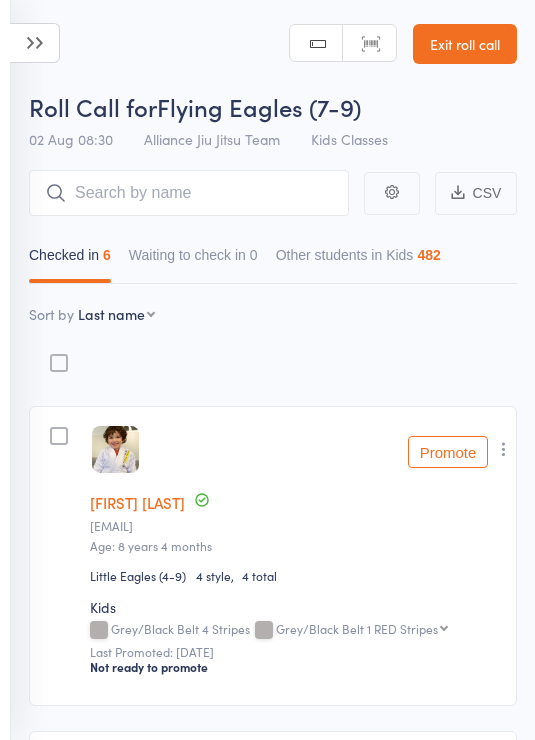 click at bounding box center (189, 193) 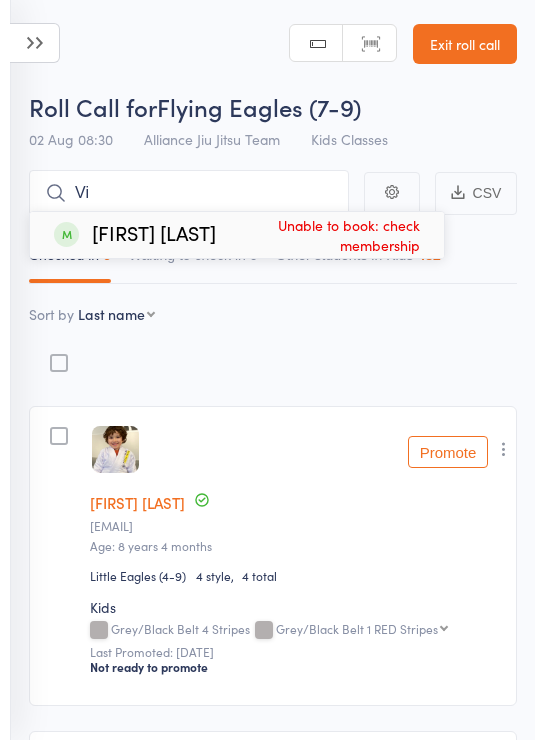 type on "V" 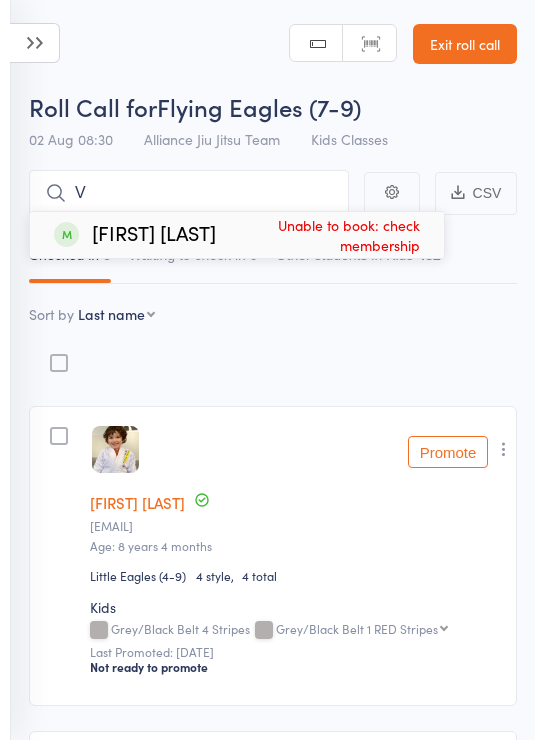 type 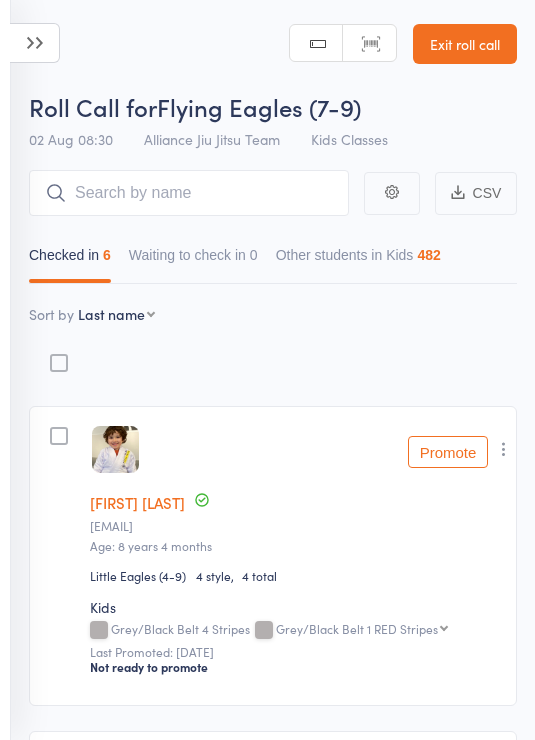 click on "Exit roll call" at bounding box center [465, 44] 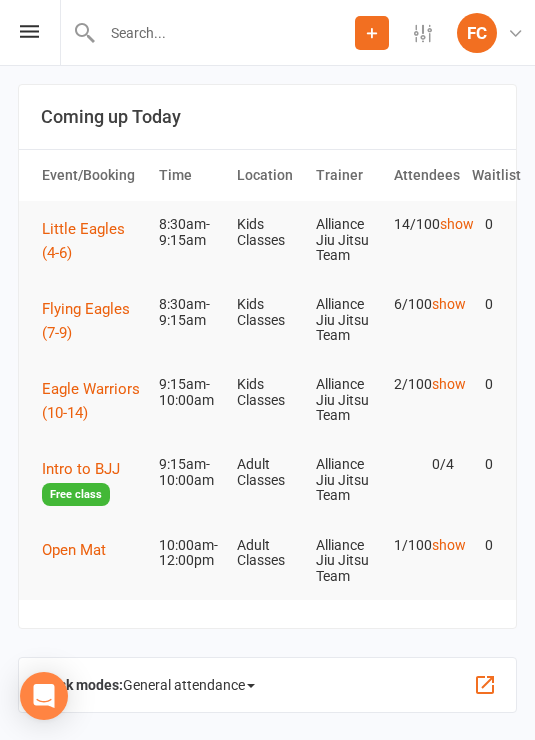 scroll, scrollTop: 0, scrollLeft: 0, axis: both 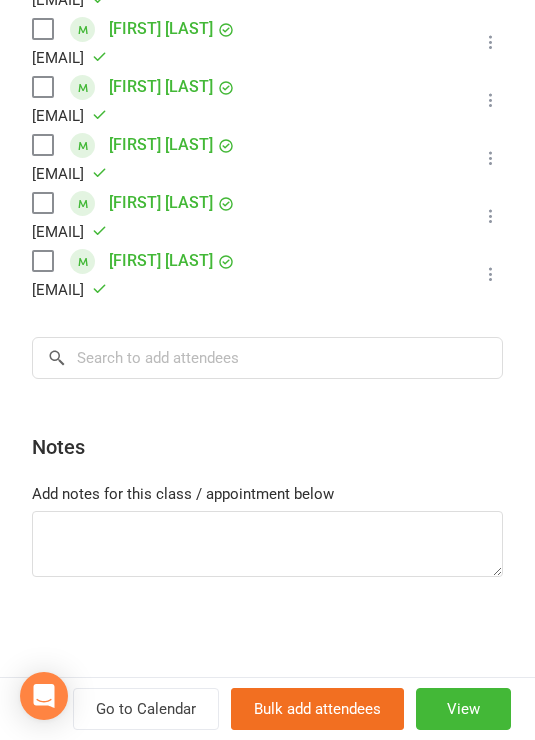 click on "Class kiosk mode  Roll call  [TIME] - [TIME], [DAY], [MONTH], [NUMBER], [YEAR] with Alliance Jiu Jitsu Team  at  Kids Classes  Attendees  6  places booked 94  places available Sort by  Last name  First name  Booking created    [FIRST] [LAST]  [EMAIL] Attended More info  Remove  Mark absent  Undo check-in  Send message  All bookings for series    [FIRST] [LAST]  [EMAIL] Attended More info  Remove  Mark absent  Undo check-in  Send message  All bookings for series    [FIRST] [LAST]  [EMAIL] Attended More info  Remove  Mark absent  Undo check-in  Send message  All bookings for series    [FIRST] [LAST]  [EMAIL] Attended More info  Remove  Mark absent  Undo check-in  Send message  All bookings for series    [FIRST] [LAST]  [EMAIL] Attended More info  Remove  Mark absent  Undo check-in  Send message  All bookings for series    [FIRST] [LAST]  [EMAIL] Attended More info  Remove  Mark absent  Undo check-in" at bounding box center [267, 128] 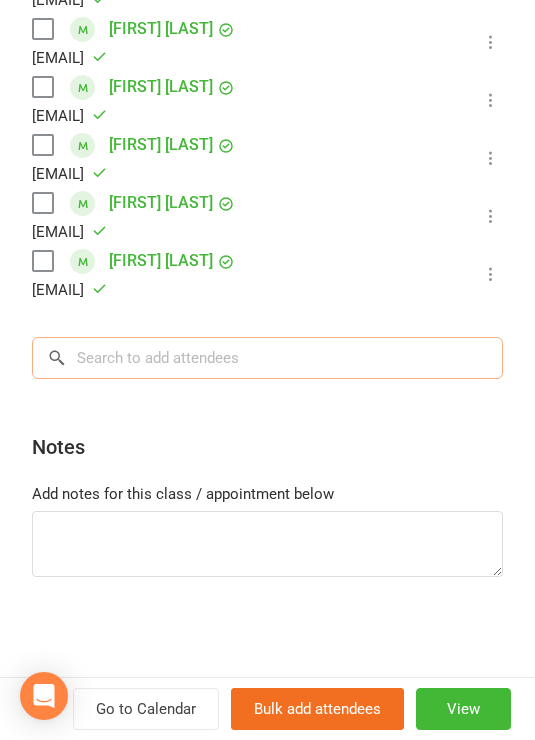 click at bounding box center (267, 358) 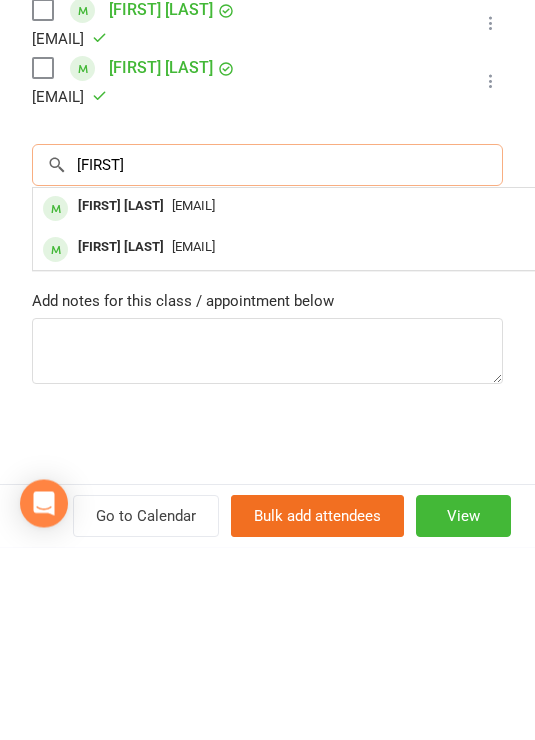 type on "Vittor" 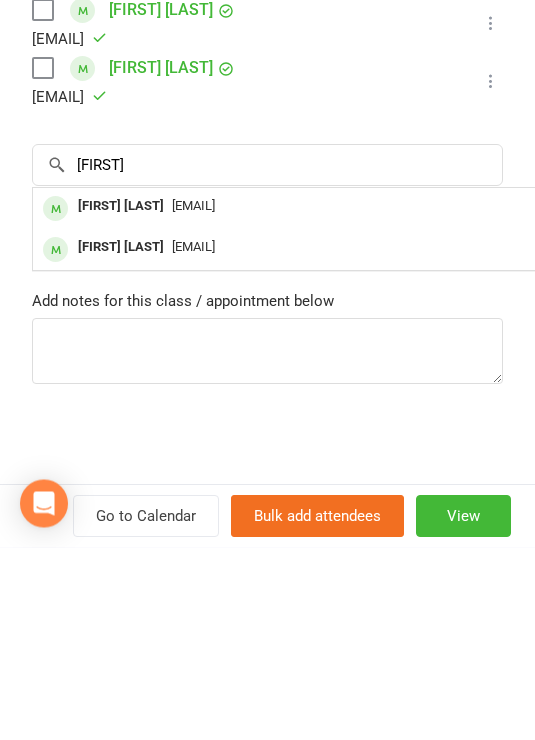 click on "[EMAIL]" at bounding box center [332, 399] 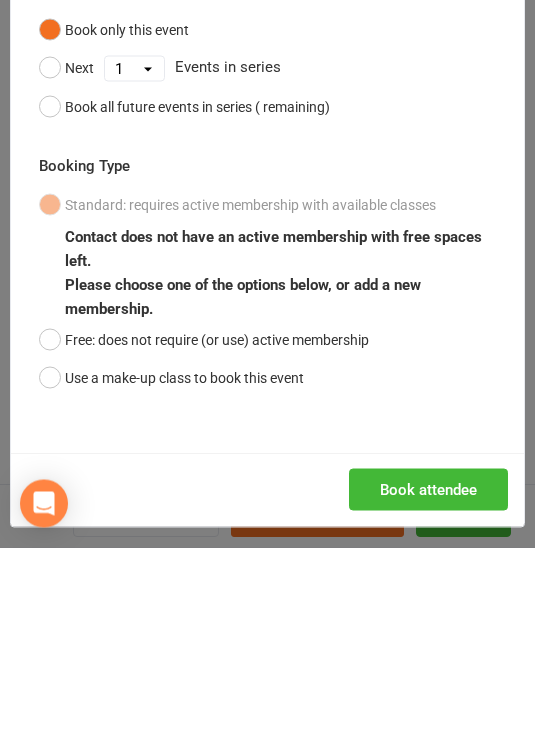scroll, scrollTop: 193, scrollLeft: 0, axis: vertical 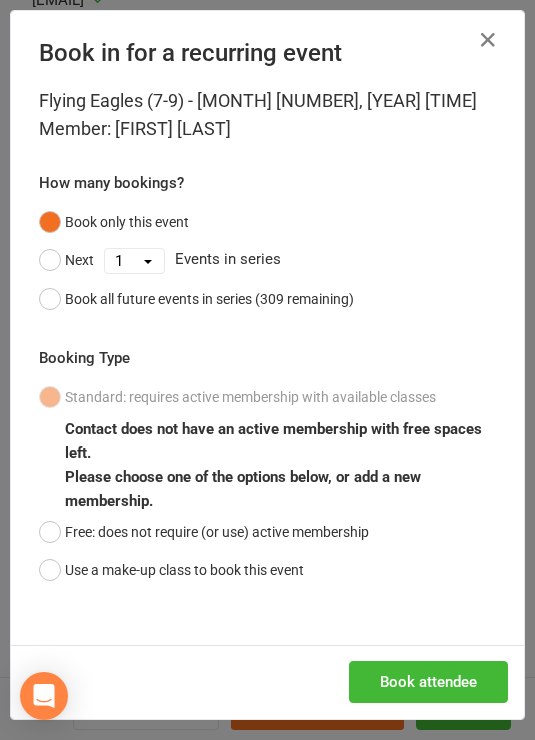 click on "Free: does not require (or use) active membership" at bounding box center [204, 532] 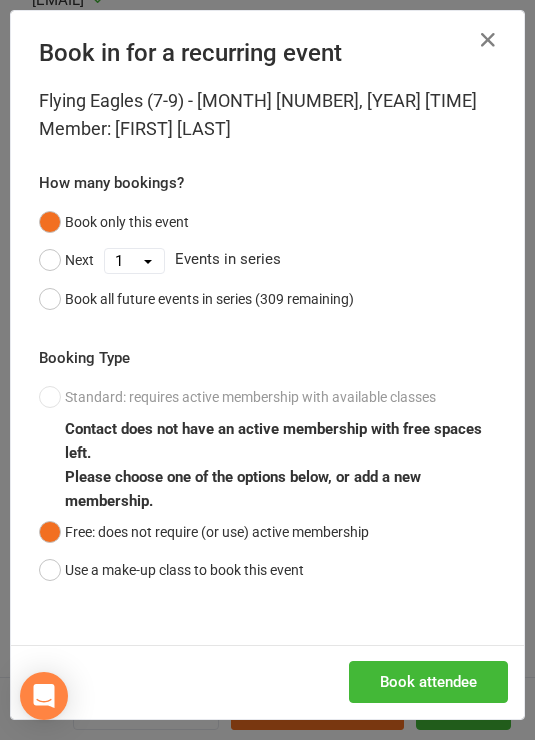 click on "Book attendee" at bounding box center [428, 682] 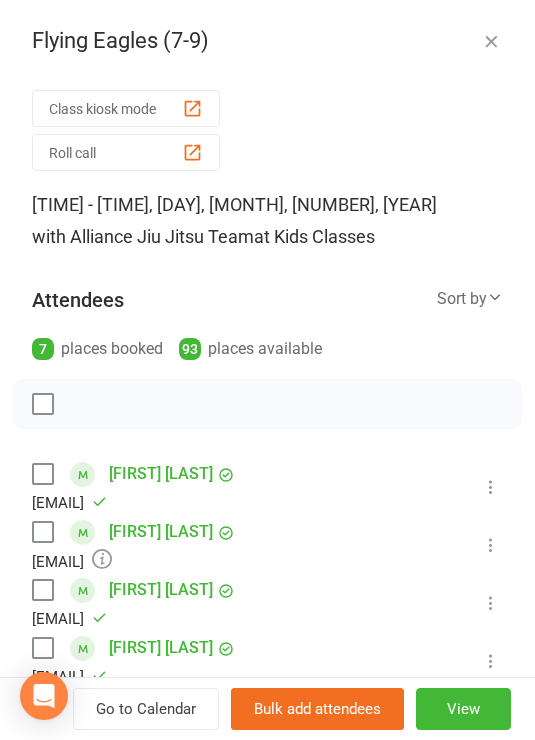 scroll, scrollTop: 0, scrollLeft: 0, axis: both 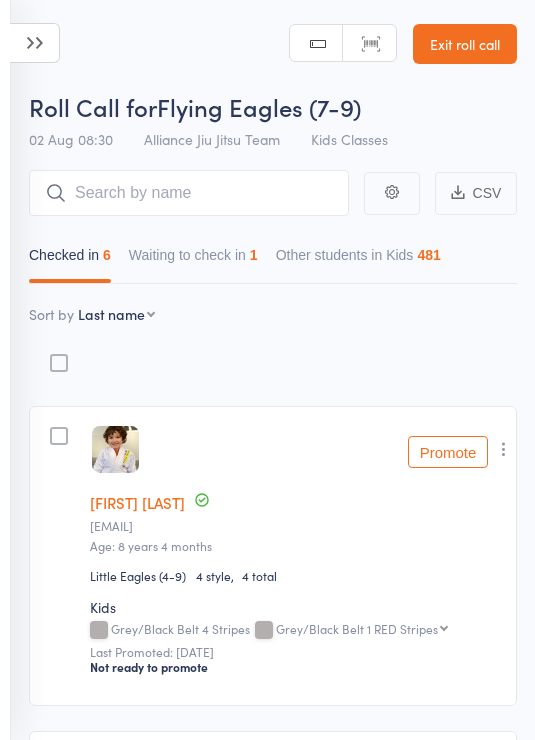 click on "Waiting to check in  1" at bounding box center (193, 260) 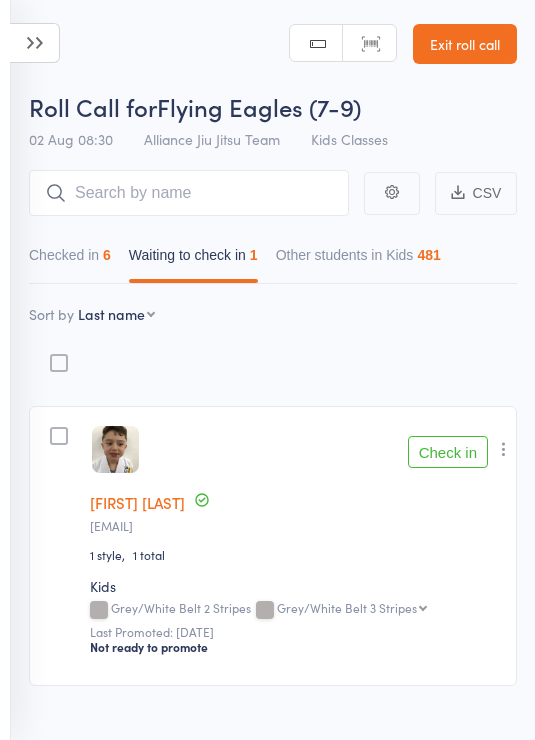 click on "Check in" at bounding box center (448, 452) 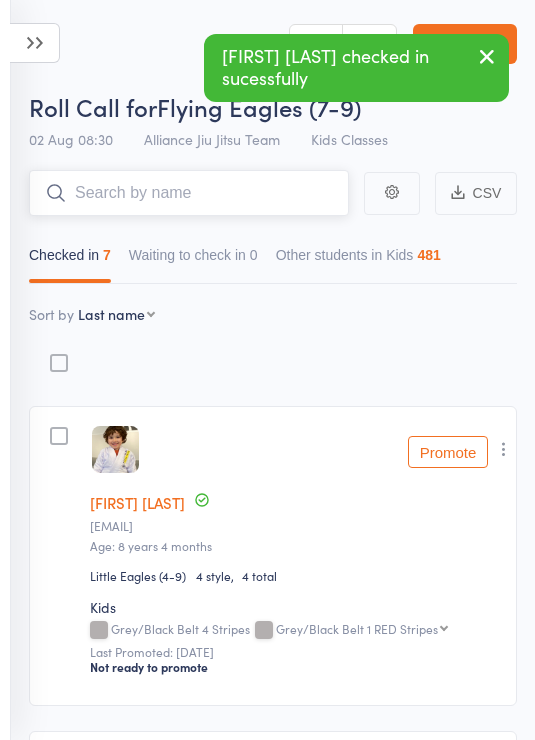 click at bounding box center (189, 193) 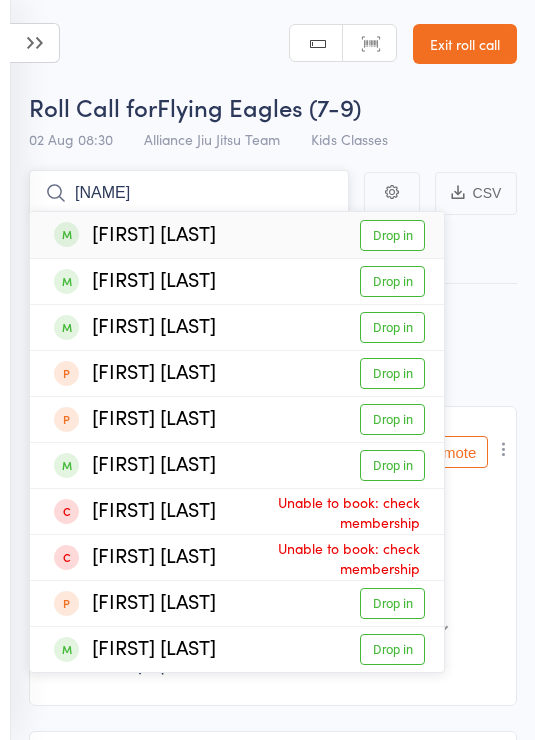 type on "Harley" 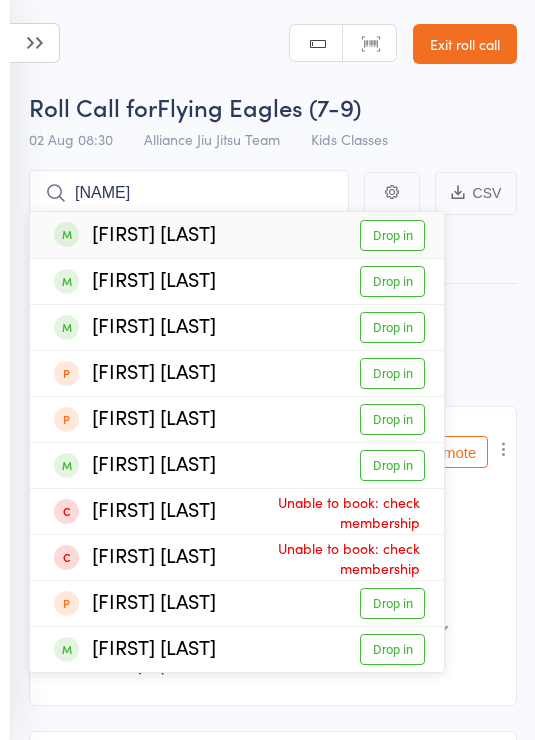 click on "Drop in" at bounding box center [392, 235] 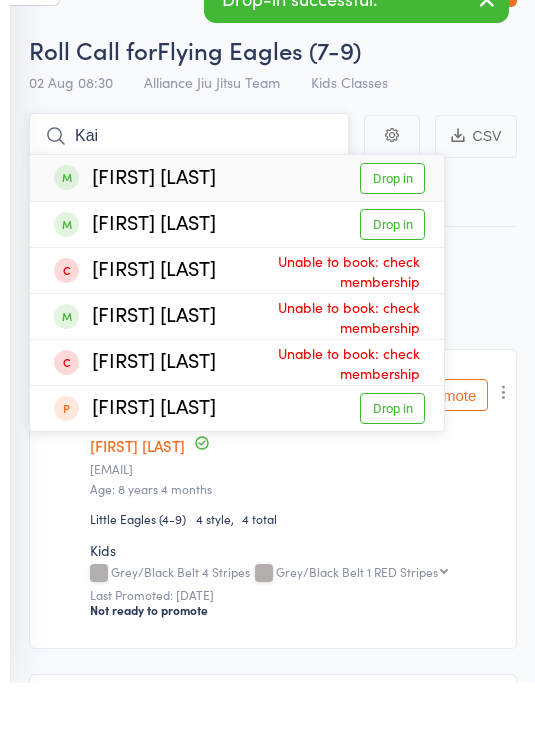 type on "Kai" 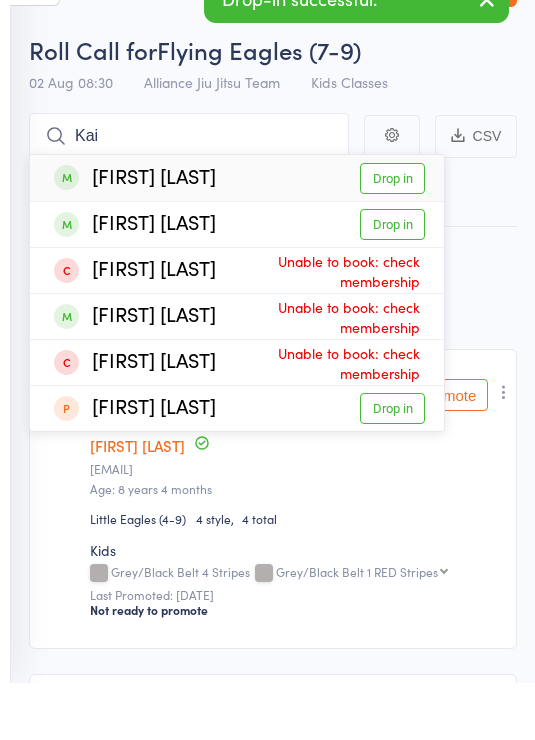 click on "Drop in" at bounding box center [392, 235] 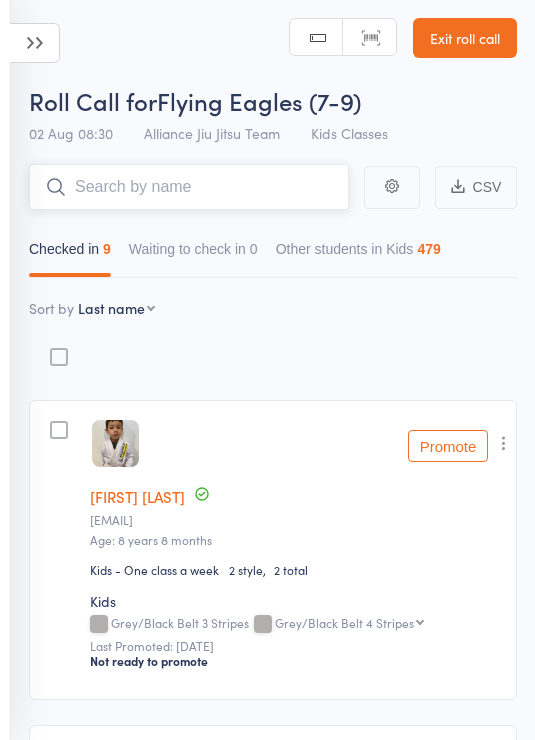 scroll, scrollTop: 0, scrollLeft: 0, axis: both 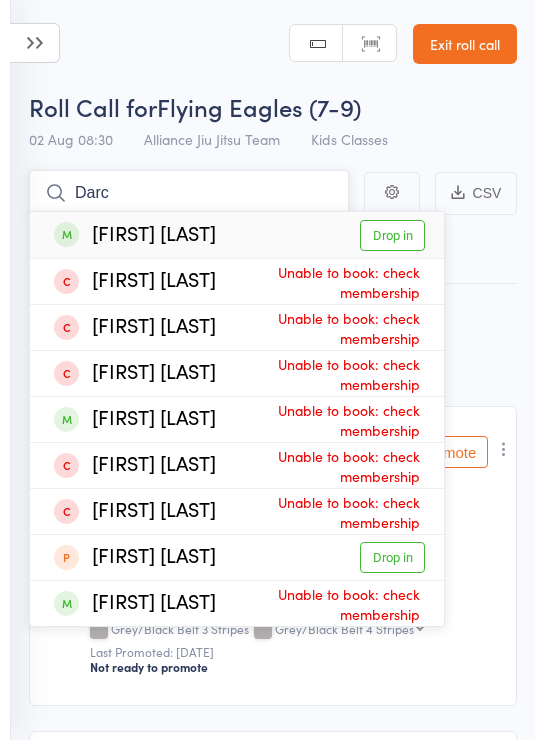 type on "Darc" 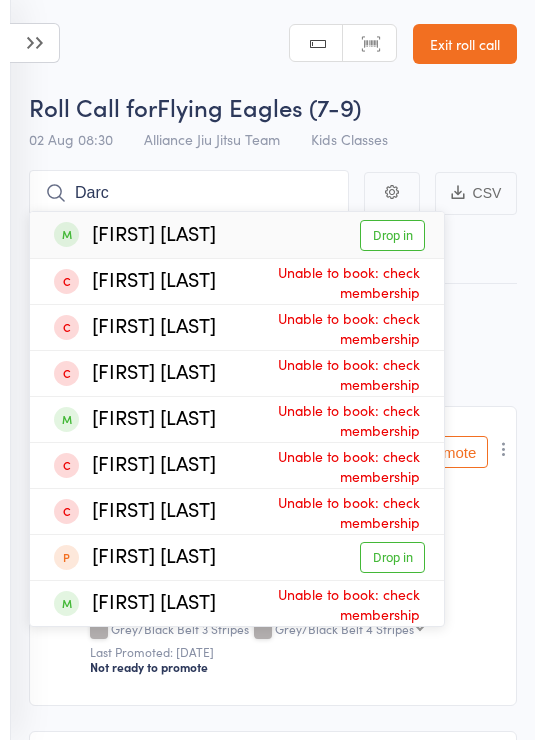 click on "Drop in" at bounding box center (392, 235) 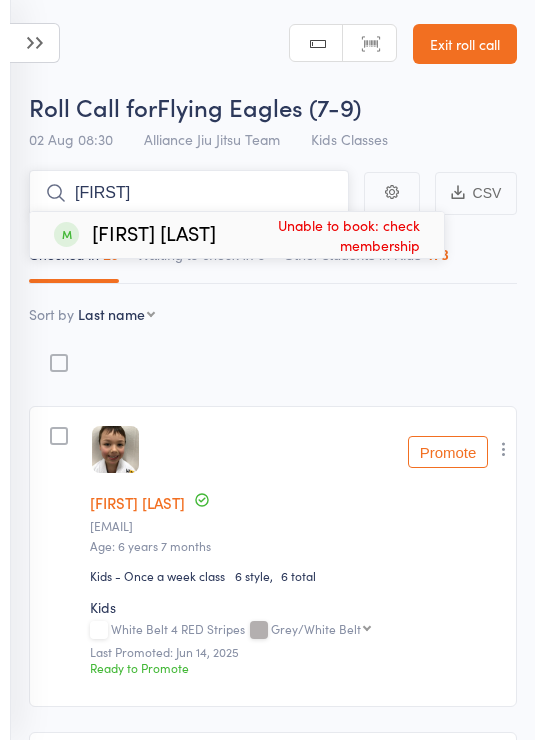 type on "[FIRST]" 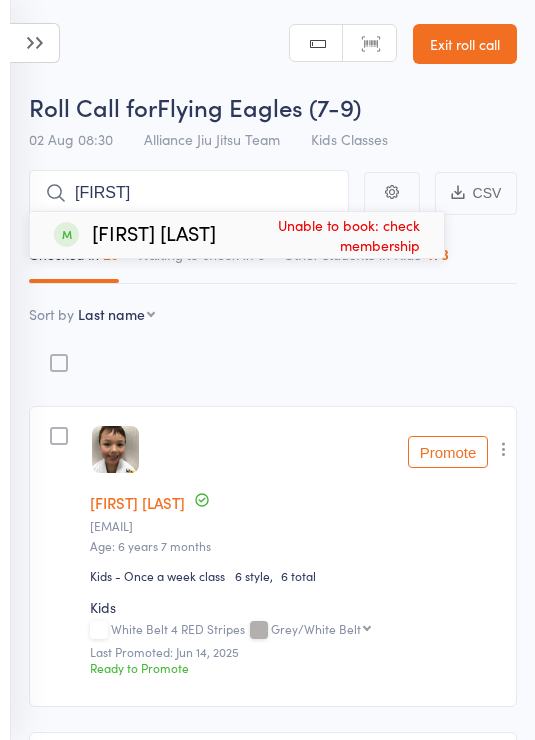 click on "Exit roll call" at bounding box center (465, 44) 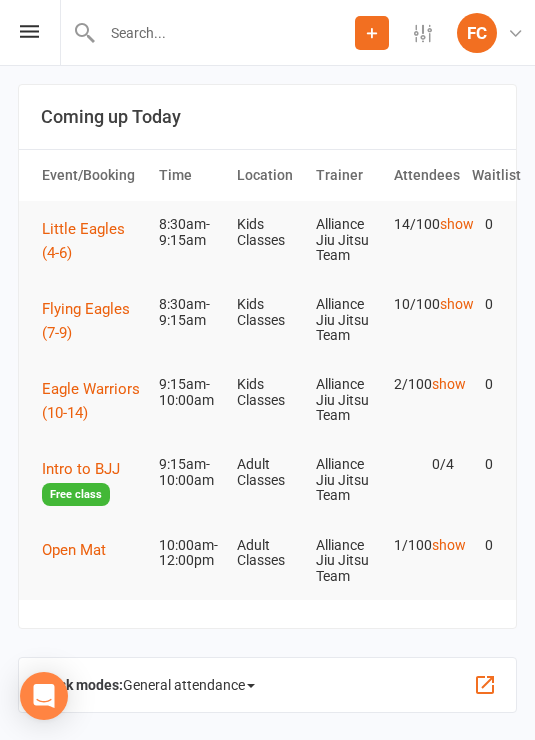 scroll, scrollTop: 0, scrollLeft: 0, axis: both 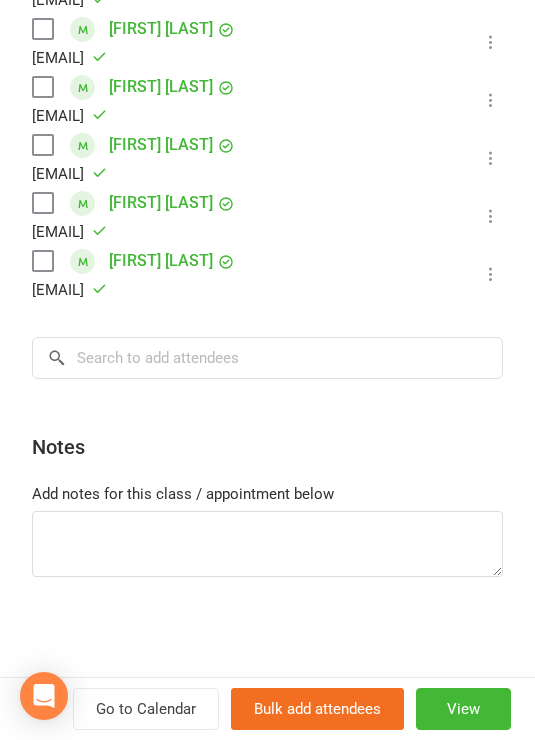 click on "Class kiosk mode  Roll call  8:30 AM - 9:15 AM, Saturday, August, 2, 2025 with Alliance Jiu Jitsu Team  at  Kids Classes  Attendees  10  places booked 90  places available Sort by  Last name  First name  Booking created    Darcy Anstee  [EMAIL] Attended More info  Remove  Mark absent  Undo check-in  Send message  All bookings for series    Kai Barnes  [EMAIL] Attended More info  Remove  Mark absent  Undo check-in  Send message  All bookings for series    Luca Correa  [EMAIL] Attended More info  Remove  Mark absent  Undo check-in  Send message  All bookings for series    Vittorio Falaschetti  [EMAIL] Attended More info  Remove  Mark absent  Undo check-in  Send message  All bookings for series    Finlay Mackenzie  [EMAIL] Attended More info  Remove  Mark absent  Undo check-in  Send message  All bookings for series    Carter Pienaar  [EMAIL] Attended More info  Remove  Mark absent  Undo check-in  Send message" at bounding box center [267, 12] 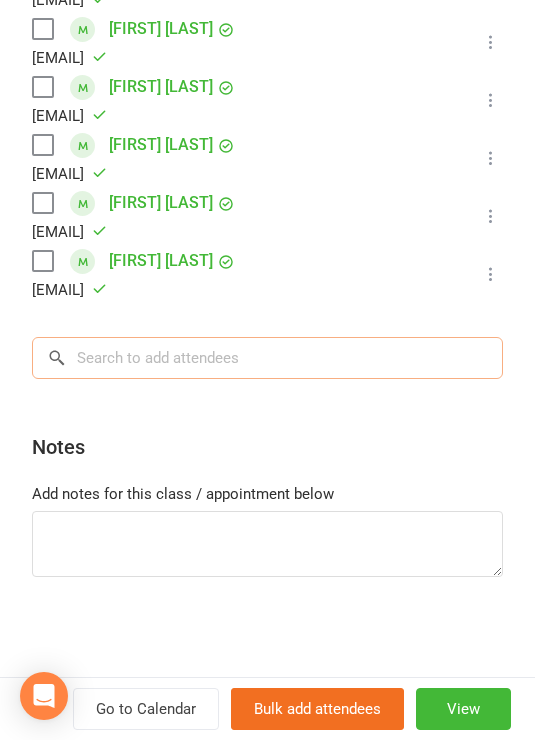 click at bounding box center [267, 358] 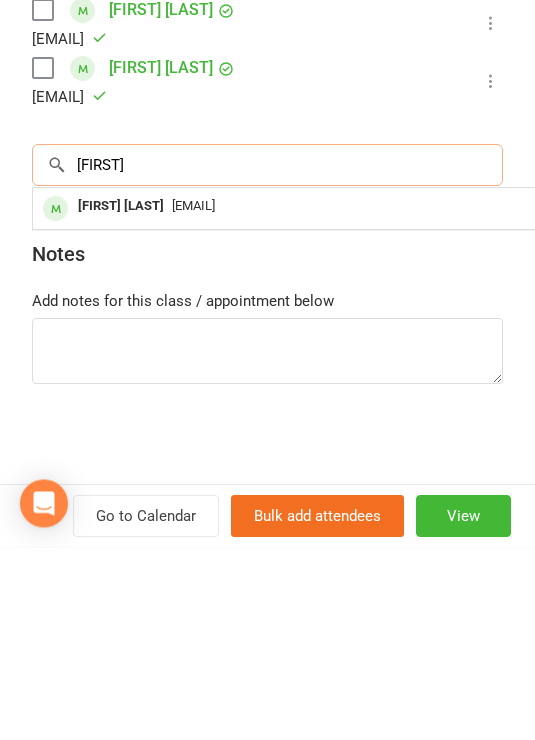 type on "[FIRST]" 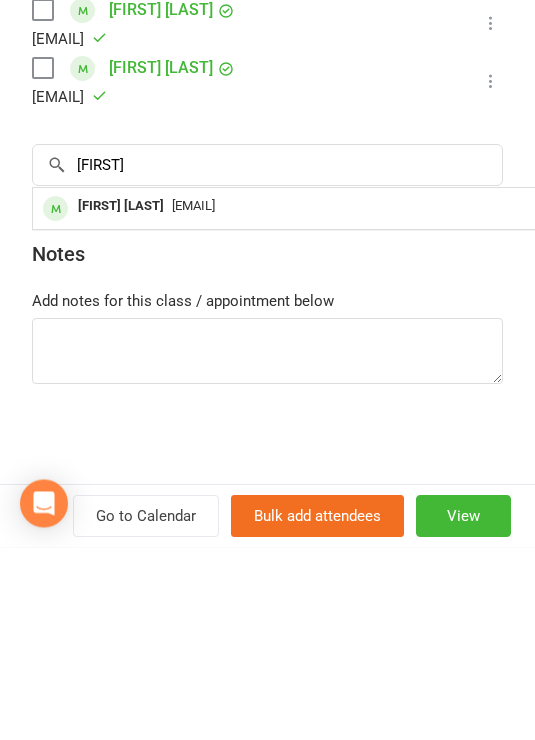 click on "[EMAIL]" at bounding box center (332, 399) 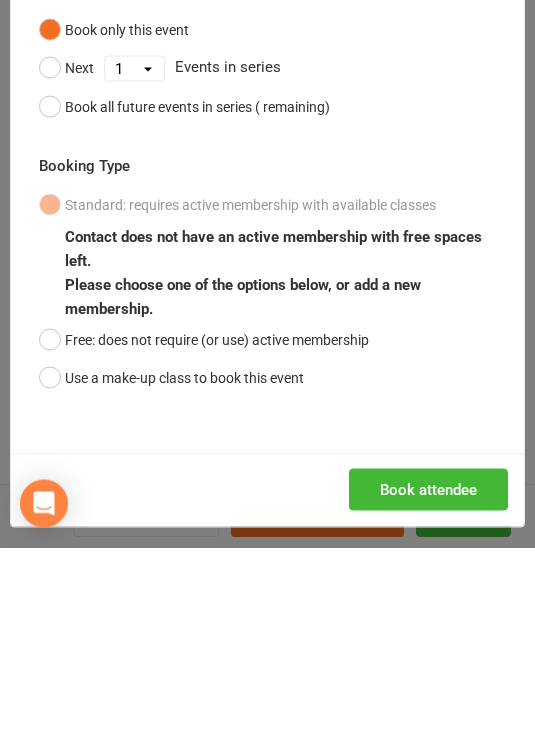 scroll, scrollTop: 193, scrollLeft: 0, axis: vertical 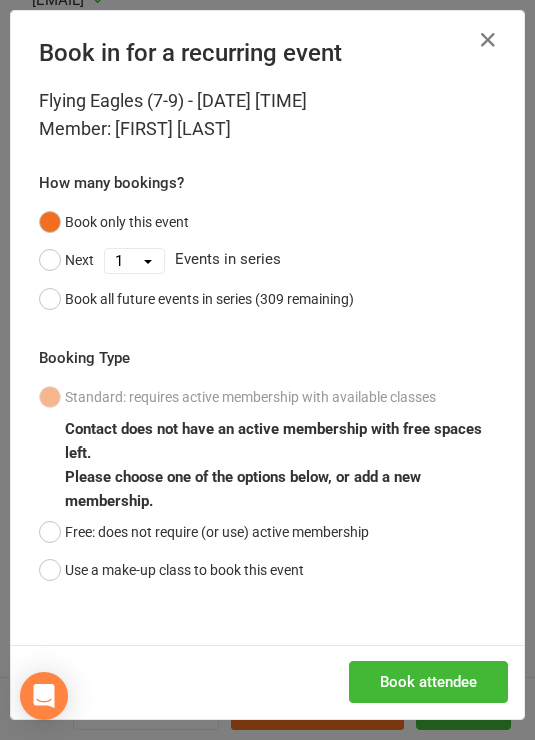 click on "Free: does not require (or use) active membership" at bounding box center (204, 532) 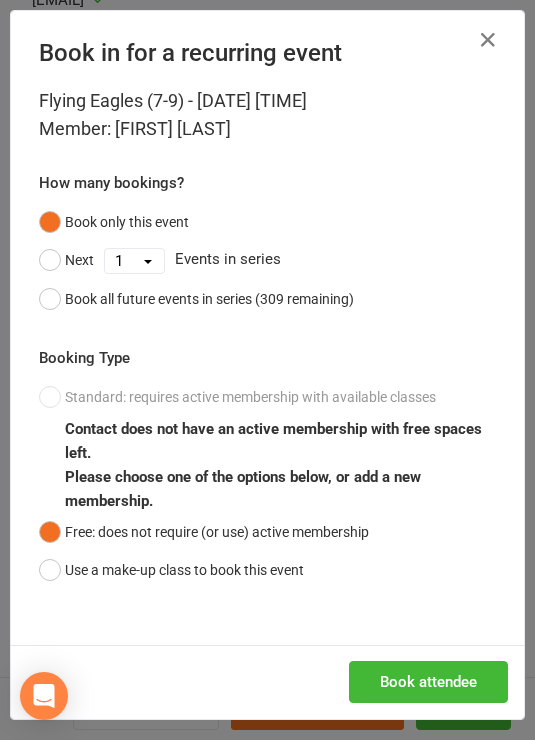 click on "Book attendee" at bounding box center [428, 682] 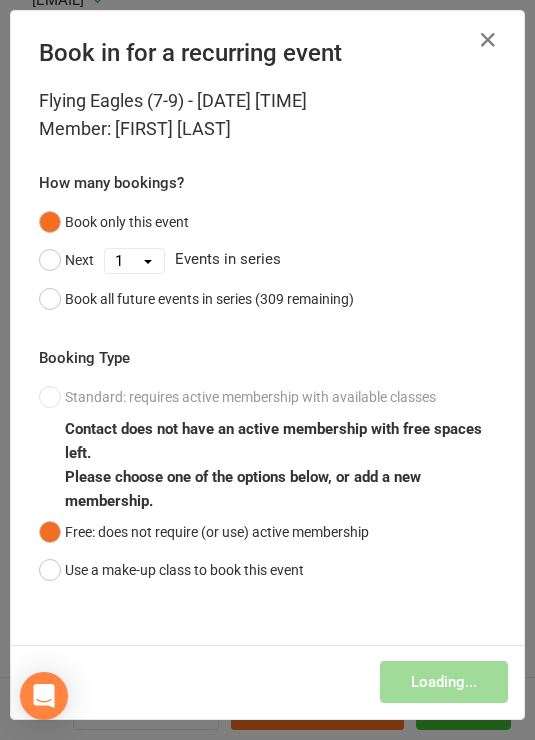 scroll, scrollTop: 235, scrollLeft: 0, axis: vertical 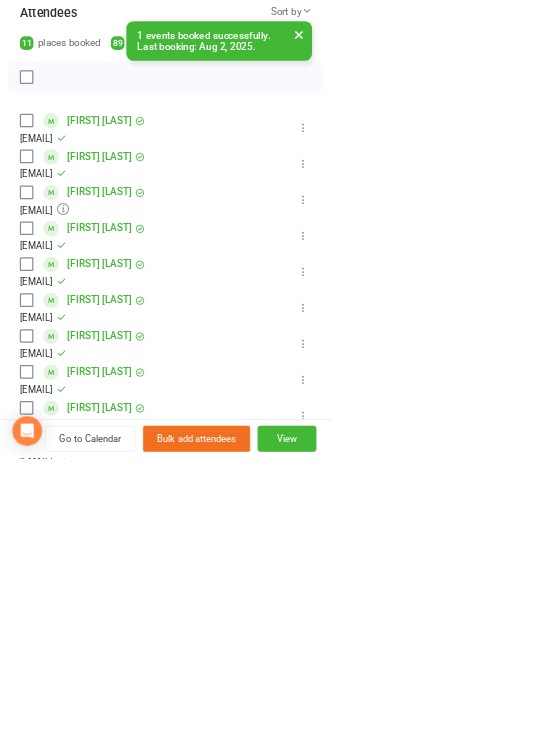 click on "Class kiosk mode  Roll call  8:30 AM - 9:15 AM, Saturday, August, 2, 2025 with Alliance Jiu Jitsu Team  at  Kids Classes  Attendees  11  places booked 89  places available Sort by  Last name  First name  Booking created    Darcy Anstee  stuartanstee@hotmail.com Attended More info  Remove  Mark absent  Undo check-in  Send message  All bookings for series    Kai Barnes  Barnigan@gmail.com Attended More info  Remove  Mark absent  Undo check-in  Send message  All bookings for series    Enzo Botura  danielbotura@gmail.com Booked More info  Remove  Check in  Mark absent  Send message  All bookings for series    Luca Correa  Ashley@correa.com.au Attended More info  Remove  Mark absent  Undo check-in  Send message  All bookings for series    Vittorio Falaschetti  michelacasellisbt@gmail.com Attended More info  Remove  Mark absent  Undo check-in  Send message  All bookings for series    Finlay Mackenzie  nikki.m.mackenzie@gmail.com Attended More info  Remove  Mark absent  Undo check-in  Send message    Carter Pienaar" at bounding box center [267, 496] 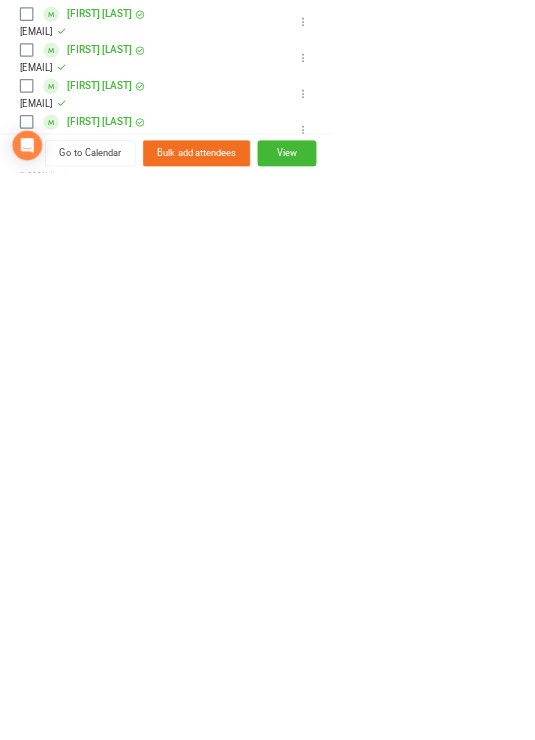 scroll, scrollTop: 388, scrollLeft: 0, axis: vertical 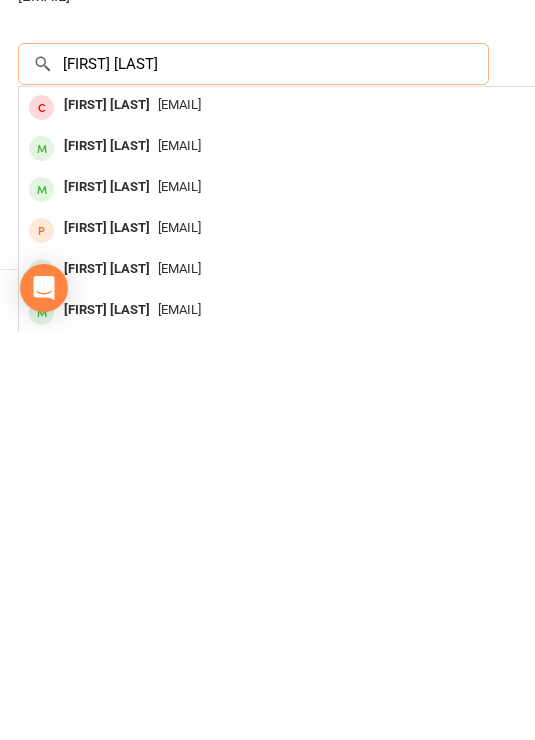 type on "Luca har" 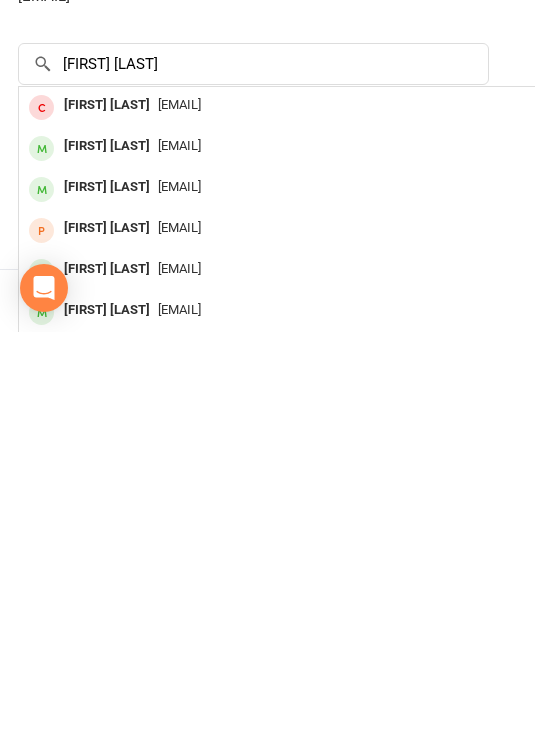 click on "[EMAIL]" at bounding box center [318, 554] 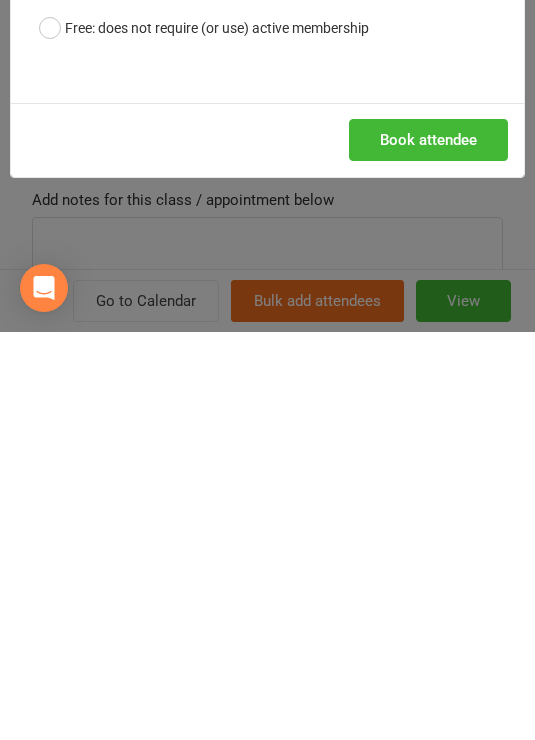 scroll, scrollTop: 797, scrollLeft: 0, axis: vertical 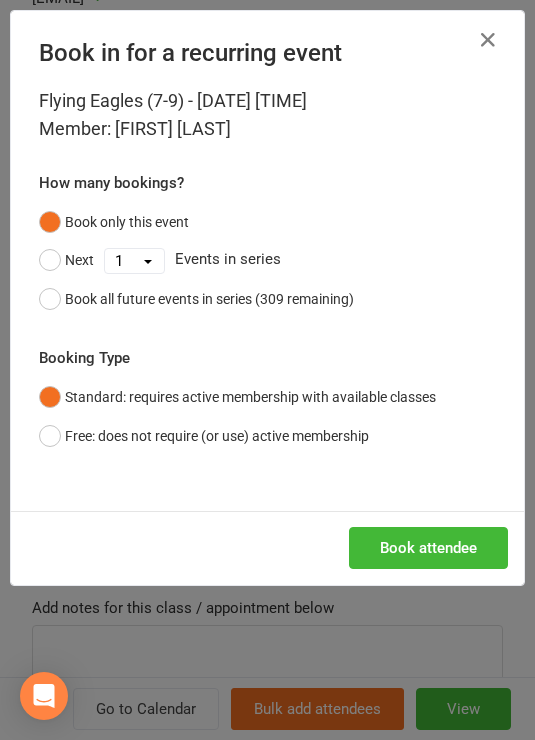 click on "Book attendee" at bounding box center [428, 548] 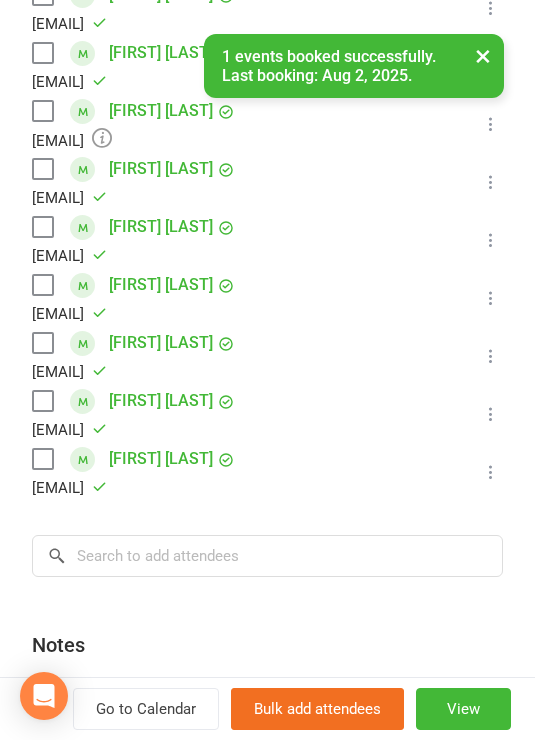 scroll, scrollTop: 660, scrollLeft: 0, axis: vertical 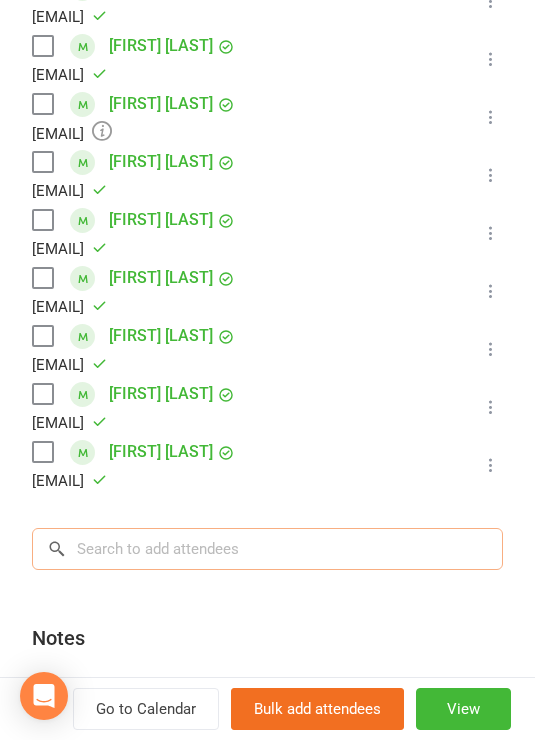click at bounding box center [267, 549] 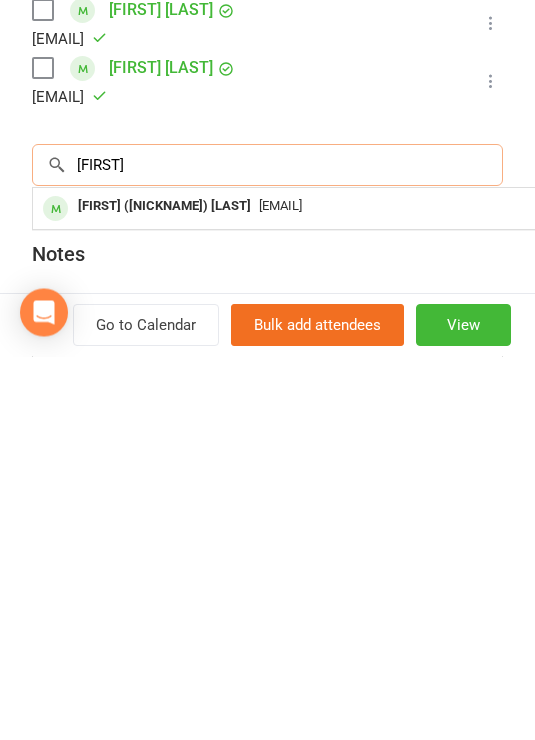 type on "Dougl" 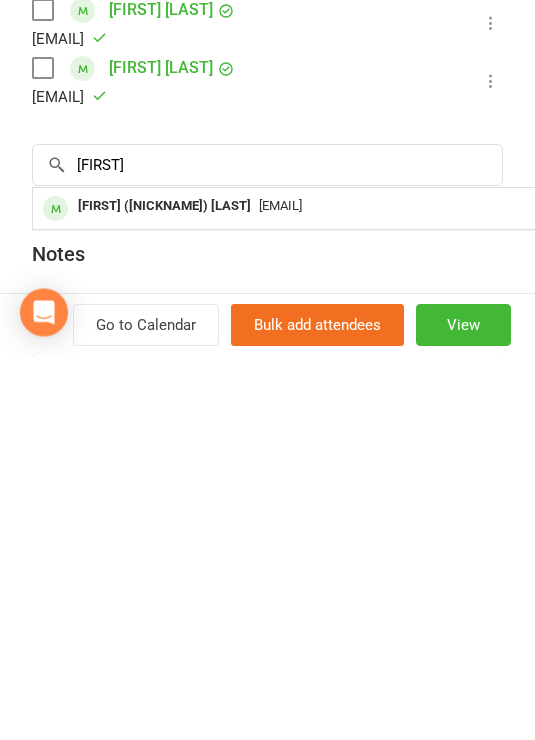 click on "[EMAIL]" at bounding box center [332, 590] 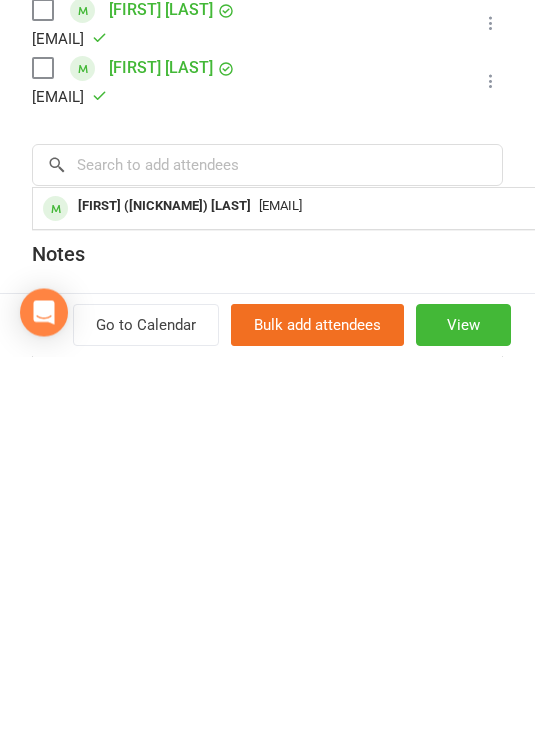 scroll, scrollTop: 1097, scrollLeft: 0, axis: vertical 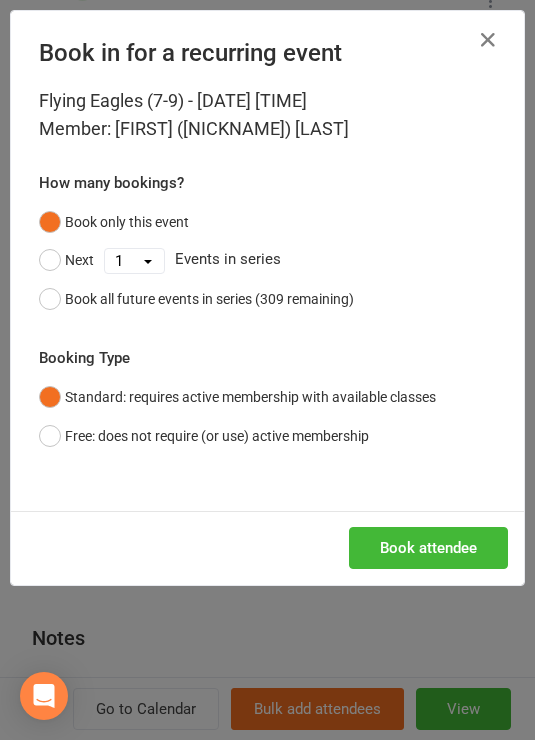 click on "Book attendee" at bounding box center [428, 548] 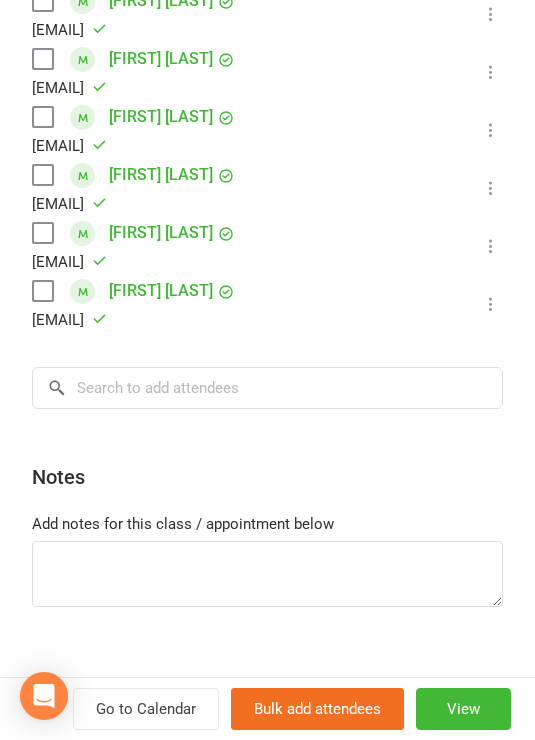 scroll, scrollTop: 909, scrollLeft: 0, axis: vertical 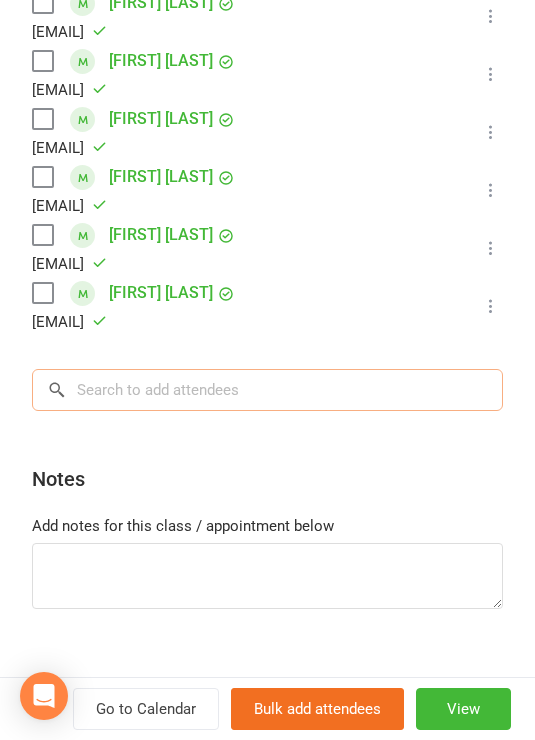 click at bounding box center [267, 390] 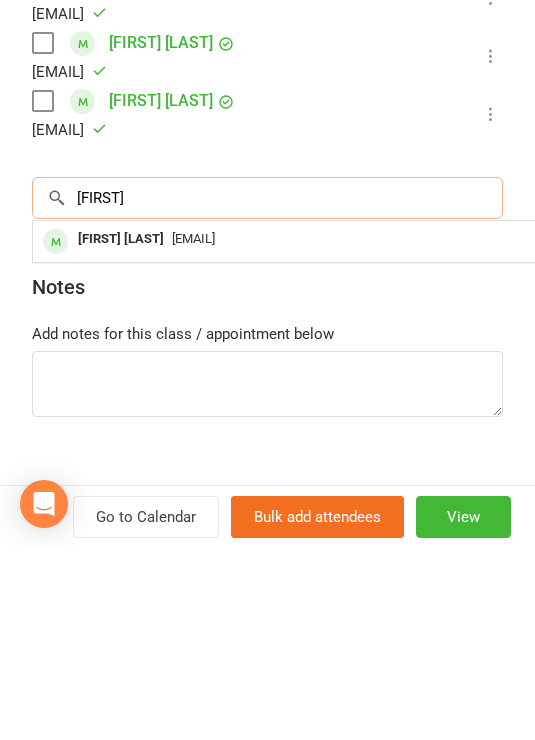type on "Vincen" 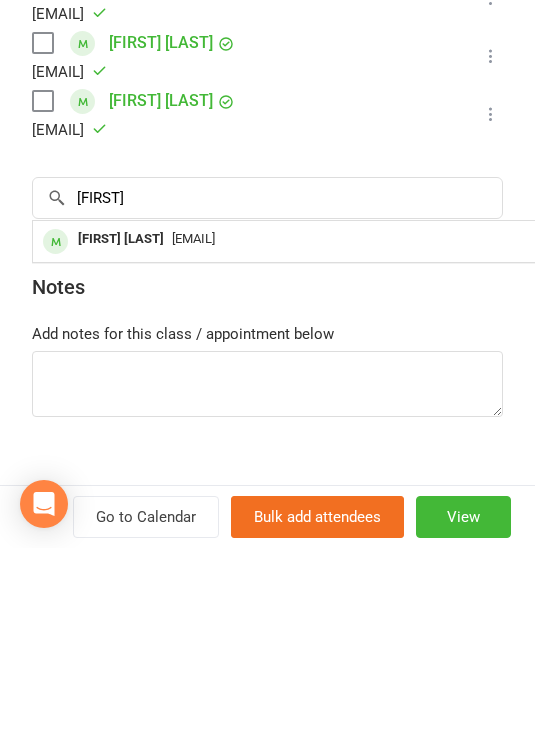 click on "[EMAIL]" at bounding box center [332, 431] 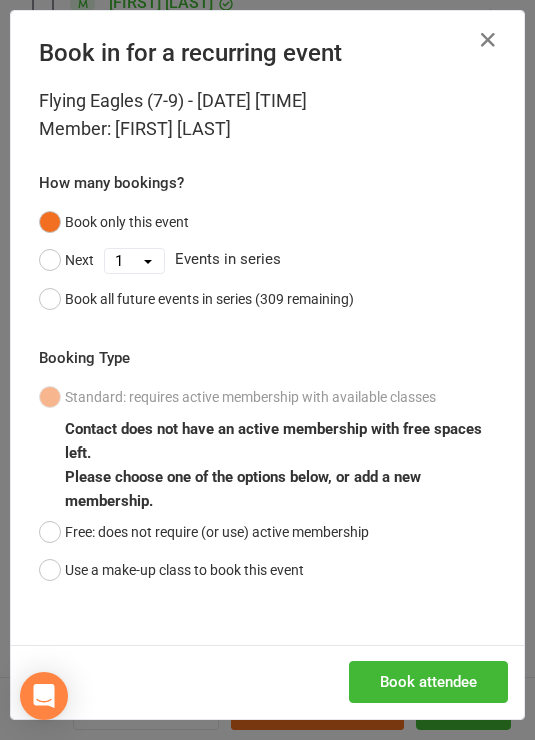 click on "Free: does not require (or use) active membership" at bounding box center (204, 532) 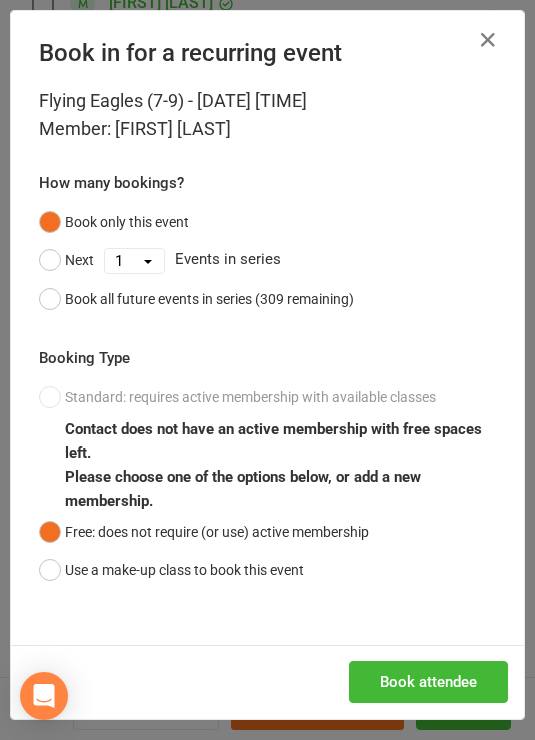 click on "Book attendee" at bounding box center [428, 682] 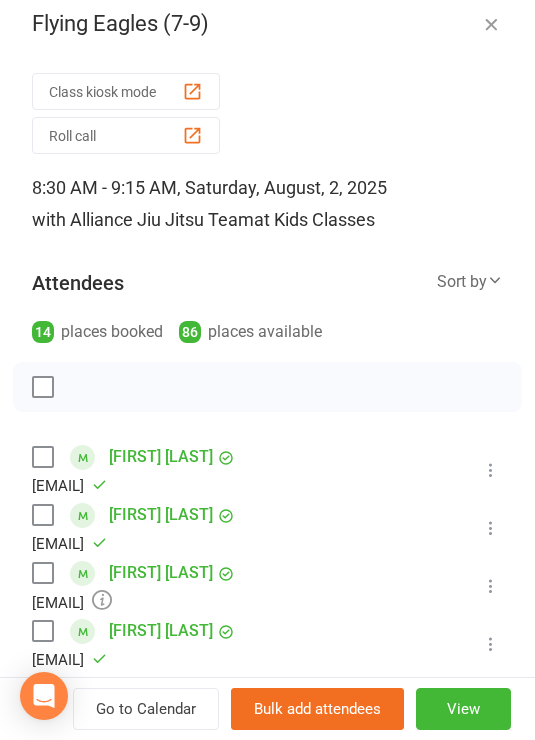 scroll, scrollTop: 13, scrollLeft: 0, axis: vertical 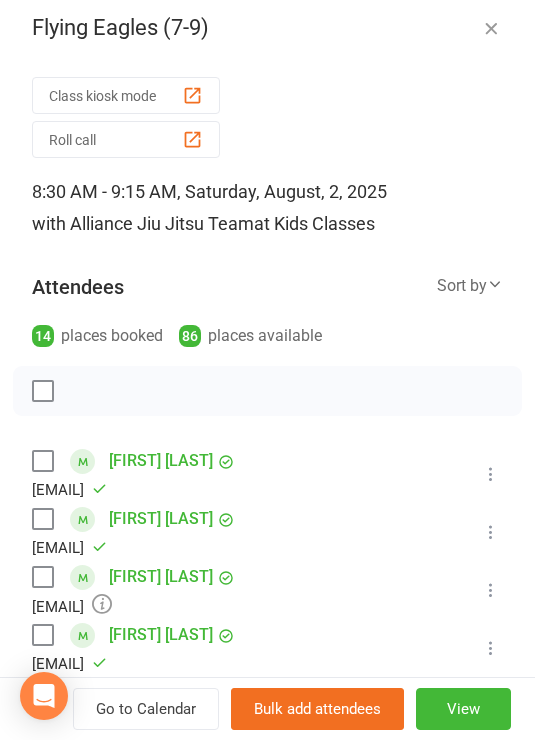 click on "Roll call" at bounding box center [126, 139] 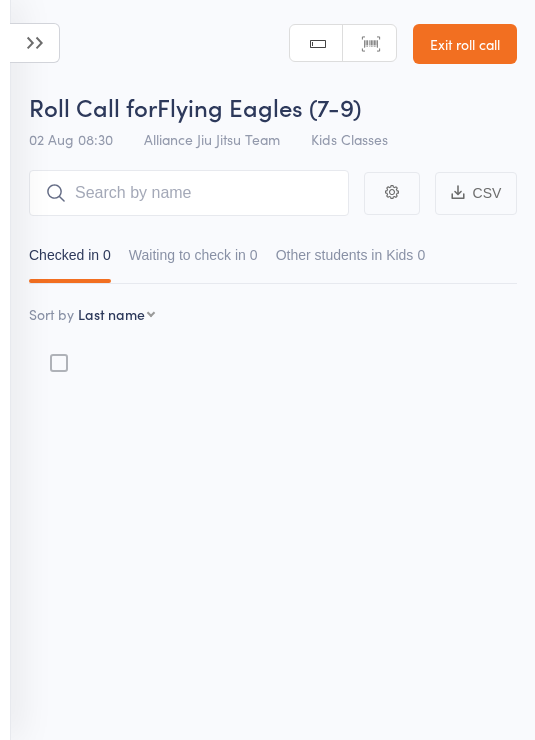 scroll, scrollTop: 0, scrollLeft: 0, axis: both 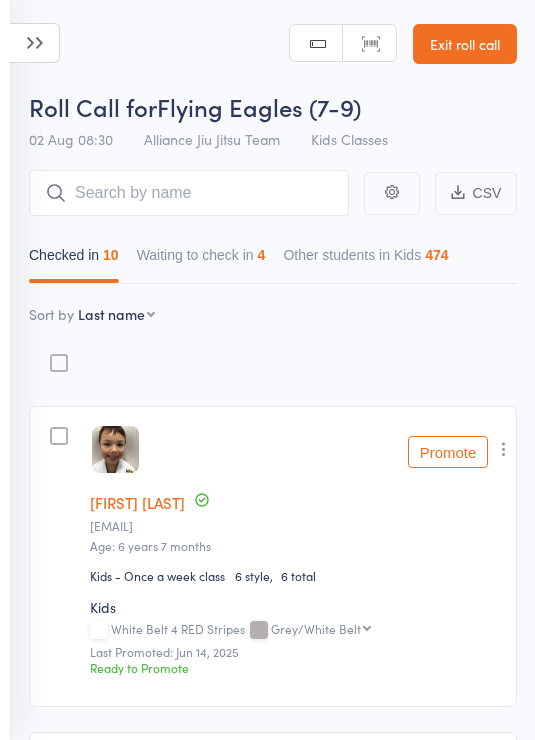 click on "Waiting to check in  4" at bounding box center (201, 260) 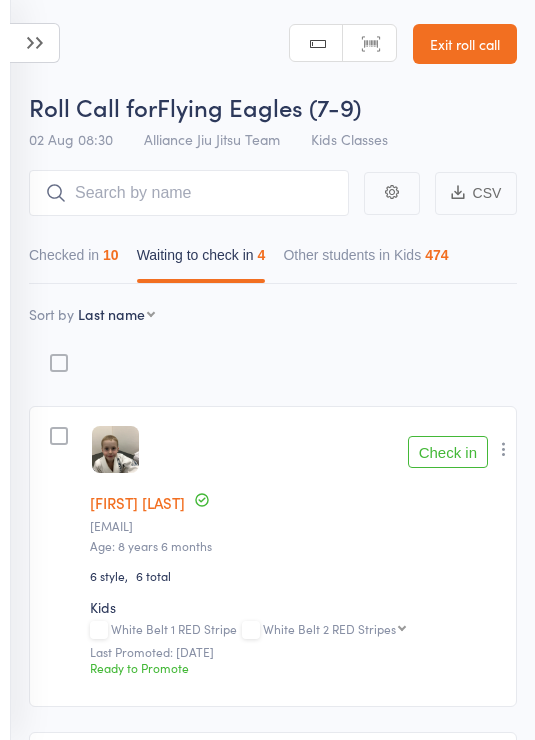 click on "edit [FIRST] [LAST]    [EMAIL] Age: [AGE] years [MONTHS] months [STYLE] style [TOTAL] total Kids White Belt [STRIPE] RED Stripe  White Belt [STRIPES] RED Stripes  White Belt [STRIPES] RED Stripes White Belt [STRIPES] RED Stripes White Belt [STRIPES] RED Stripes Grey/White Belt Grey/White Belt [STRIPE] Stripe Grey/White Belt [STRIPES] Stripes Grey/White Belt [STRIPES] Stripes Grey/White Belt [STRIPES] Stripes Grey/White Belt [STRIPE] RED Stripes Grey/White Belt [STRIPES] RED Stripes Grey/White Belt [STRIPES] RED Stripes Grey/White Belt [STRIPES] RED Stripes Grey Belt Grey Belt [STRIPE] Stripe Grey Belt [STRIPES] Stripes Grey Belt [STRIPES] Stripes Grey Belt [STRIPES] Stripes Grey Belt [STRIPE] RED Stripe Grey Belt [STRIPES] RED Stripes Grey Belt [STRIPES] RED Stripes Grey Belt [STRIPES] RED Stripes Grey/Black Belt Grey/Black Belt [STRIPE] Stripe Grey/Black Belt [STRIPES] Stripes Grey/Black Belt [STRIPES] Stripes Grey/Black Belt [STRIPES] Stripes Grey/Black Belt [STRIPE] RED Stripes Grey/Black Belt [STRIPES] RED Stripes Grey/Black Belt [STRIPES] RED Stripes Grey/Black Belt [STRIPES] RED Stripes Yellow/White Belt Yellow/White Belt [STRIPE] Stripe Yellow/White Belt [STRIPES] Stripes Yellow/White Belt [STRIPES] Stripes Yellow/White Belt [STRIPES] Stripes Yellow Belt Check in" at bounding box center [273, 556] 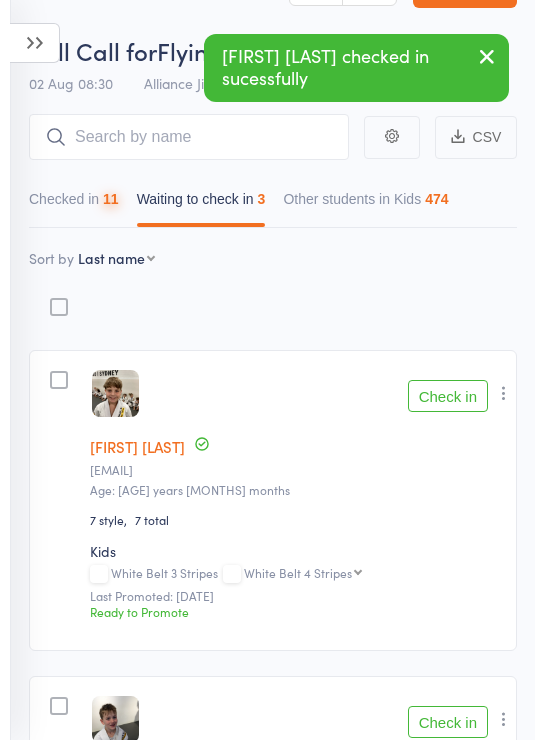 scroll, scrollTop: 78, scrollLeft: 0, axis: vertical 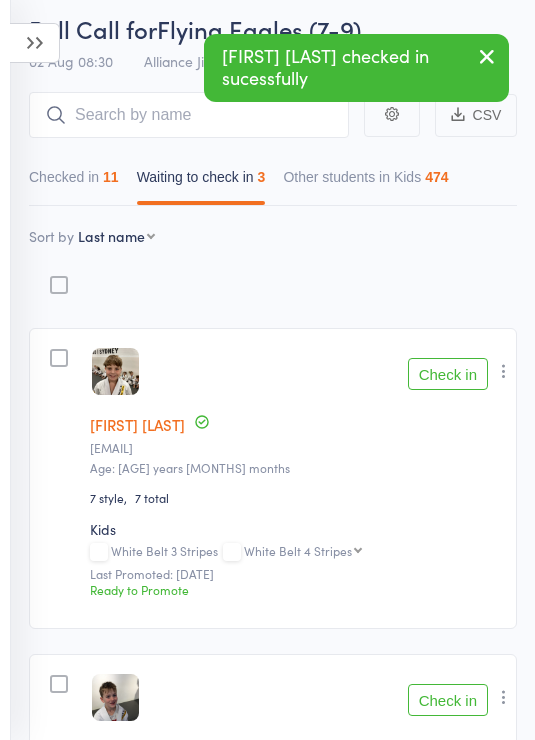 click on "Check in" at bounding box center (448, 374) 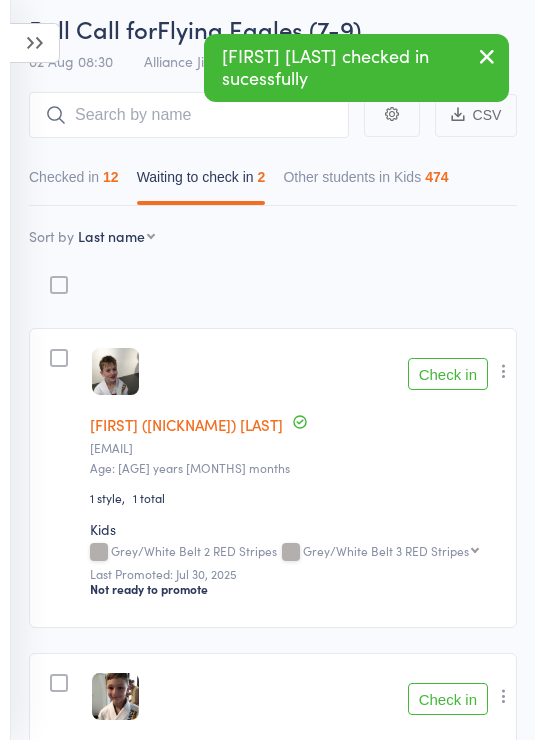 click on "edit [FIRST] ([NICKNAME]) [LAST]    [EMAIL] Age: [AGE] years [MONTHS] months [STYLE] style [TOTAL] total Kids Grey/White Belt [STRIPES] RED Stripes  Grey/White Belt [STRIPES] RED Stripes  Grey/White Belt [STRIPES] RED Stripes Grey/White Belt [STRIPES] RED Stripes Grey Belt Grey Belt [STRIPE] Stripe Grey Belt [STRIPES] Stripes Grey Belt [STRIPES] Stripes Grey Belt [STRIPES] Stripes Grey Belt [STRIPE] RED Stripe Grey Belt [STRIPES] RED Stripes Grey Belt [STRIPES] RED Stripes Grey Belt [STRIPES] RED Stripes Grey/Black Belt Grey/Black Belt [STRIPE] Stripe Grey/Black Belt [STRIPES] Stripes Grey/Black Belt [STRIPES] Stripes Grey/Black Belt [STRIPES] Stripes Grey/Black Belt [STRIPE] RED Stripes Grey/Black Belt [STRIPES] RED Stripes Grey/Black Belt [STRIPES] RED Stripes Grey/Black Belt [STRIPES] RED Stripes Yellow/White Belt Yellow/White Belt [STRIPE] Stripe Yellow/White Belt [STRIPES] Stripes Yellow/White Belt [STRIPES] Stripes Yellow/White Belt [STRIPES] Stripes Yellow Belt Yellow Belt [STRIPE] Stripe Yellow Belt [STRIPES] Stripes Yellow Belt [STRIPES] Stripes Yellow Belt [STRIPES] Stripes Yellow Belt [STRIPE] RED Stripe Yellow Belt [STRIPES] RED Stripes Yellow Belt [STRIPES] RED Stripes Yellow Belt [STRIPES] RED Stripes Yellow Belt" at bounding box center (273, 478) 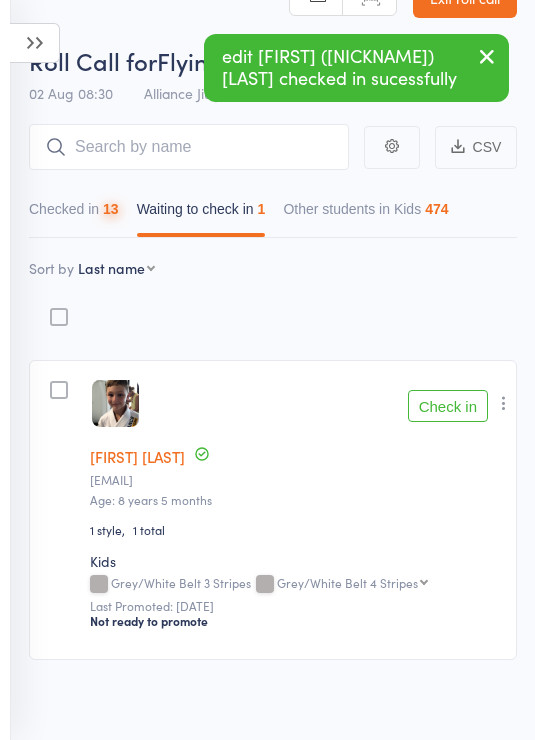 scroll, scrollTop: 20, scrollLeft: 0, axis: vertical 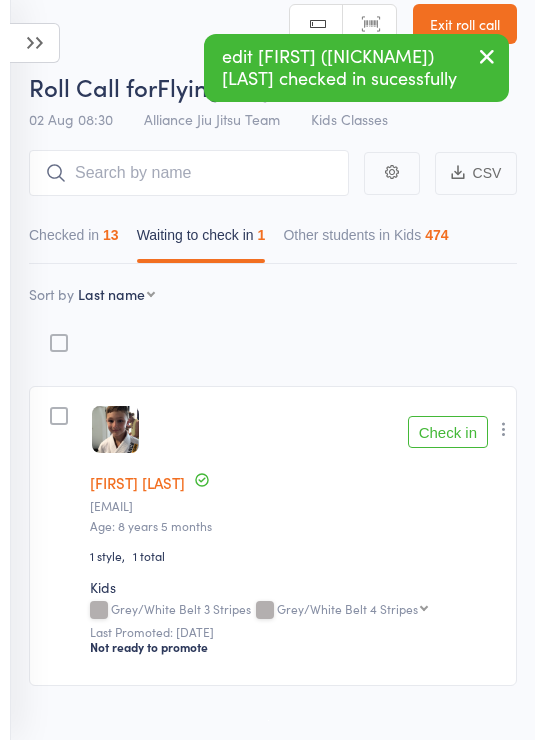 click on "Check in" at bounding box center [448, 432] 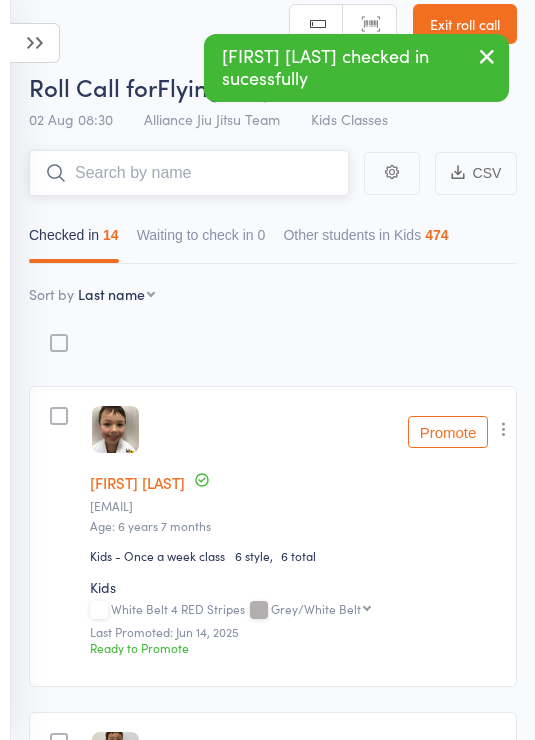 click at bounding box center [189, 173] 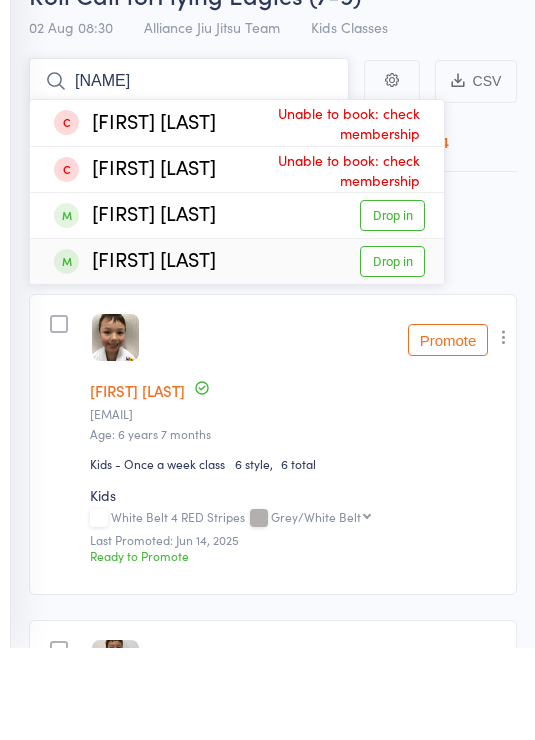 type on "Chole" 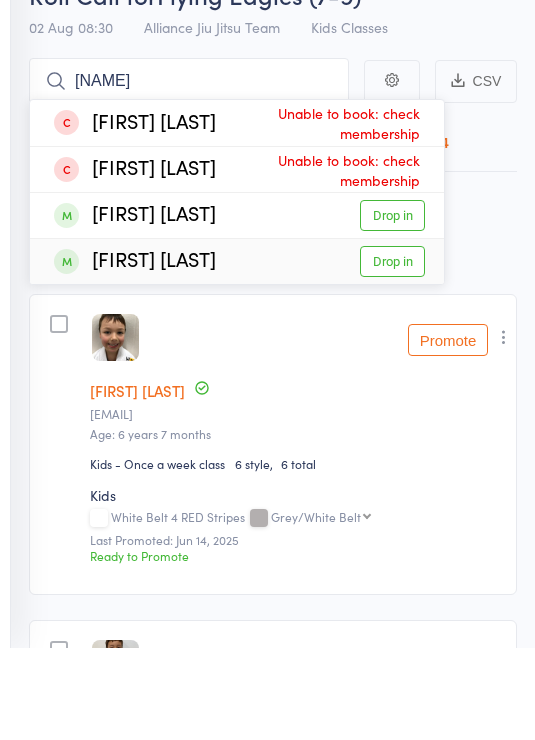 click on "Drop in" at bounding box center (392, 353) 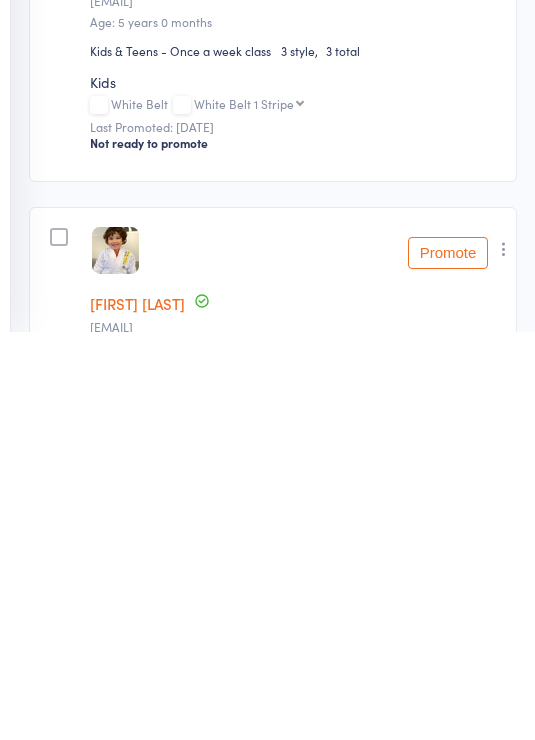 scroll, scrollTop: 1141, scrollLeft: 0, axis: vertical 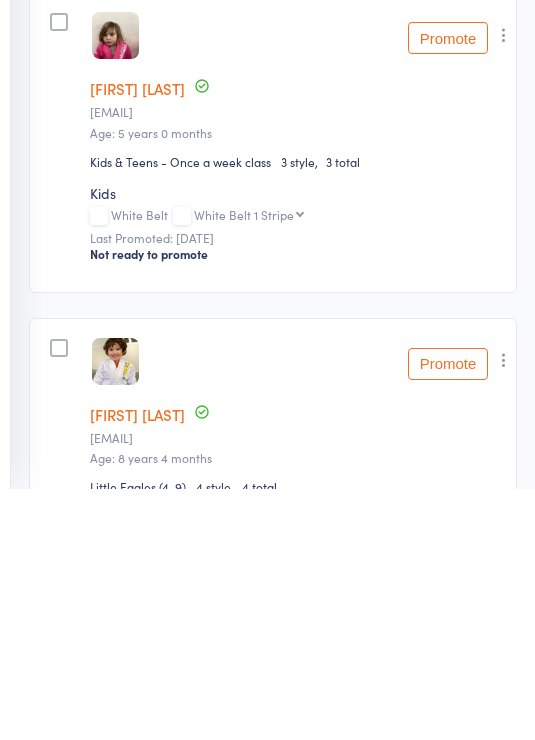 click at bounding box center [504, 286] 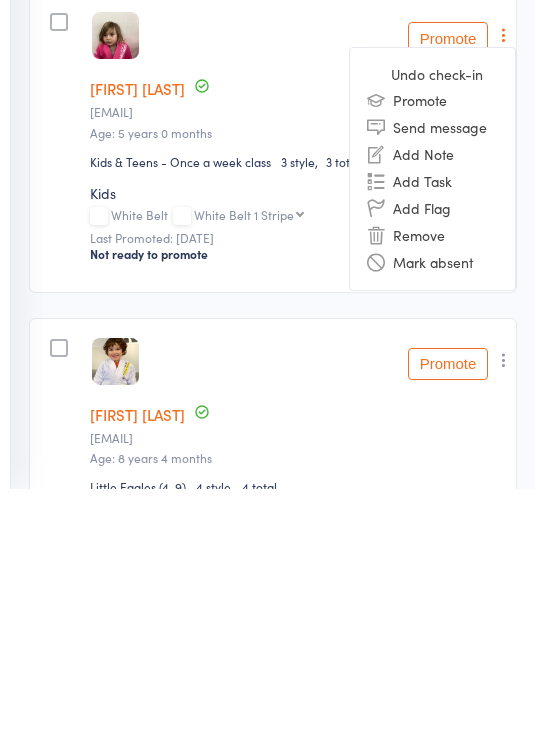scroll, scrollTop: 1393, scrollLeft: 0, axis: vertical 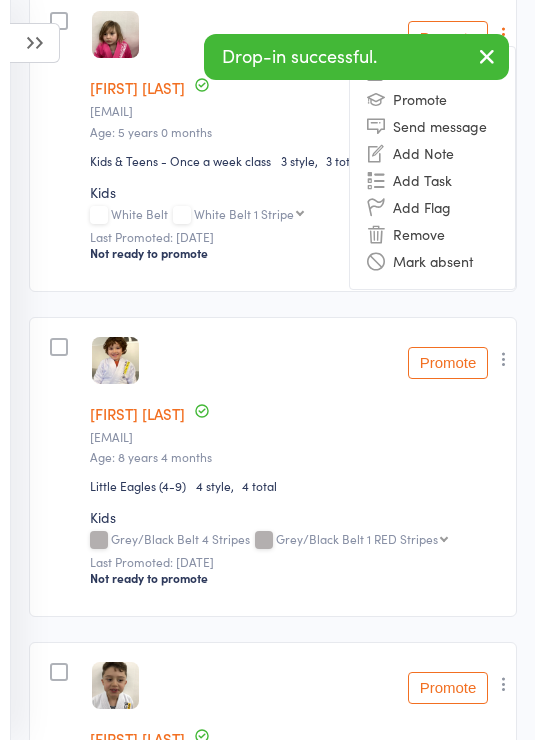 click on "Remove" at bounding box center [432, 234] 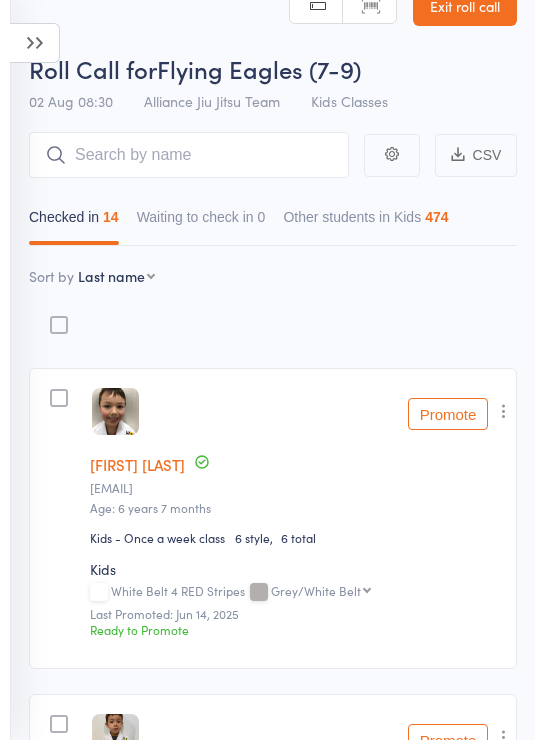 scroll, scrollTop: 0, scrollLeft: 0, axis: both 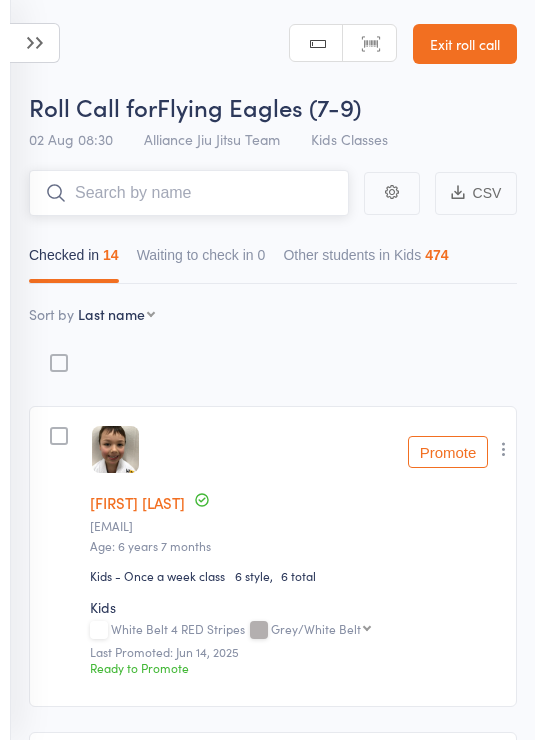 click at bounding box center [189, 193] 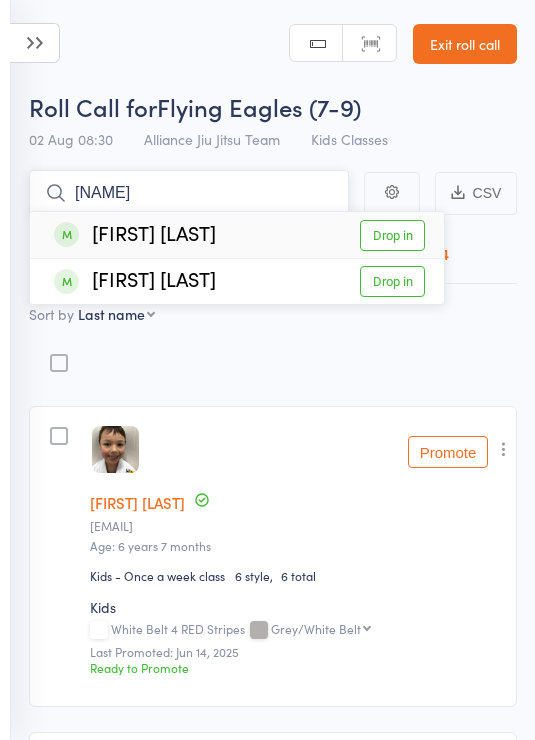 type on "Chl" 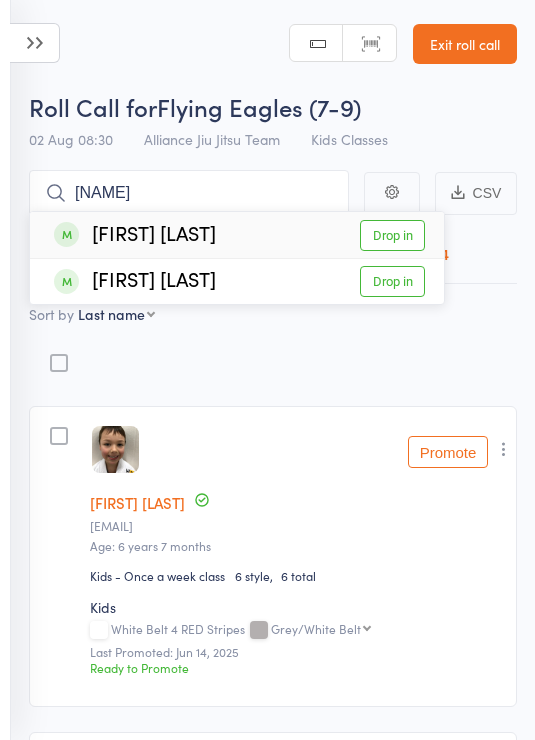 click on "Drop in" at bounding box center [392, 235] 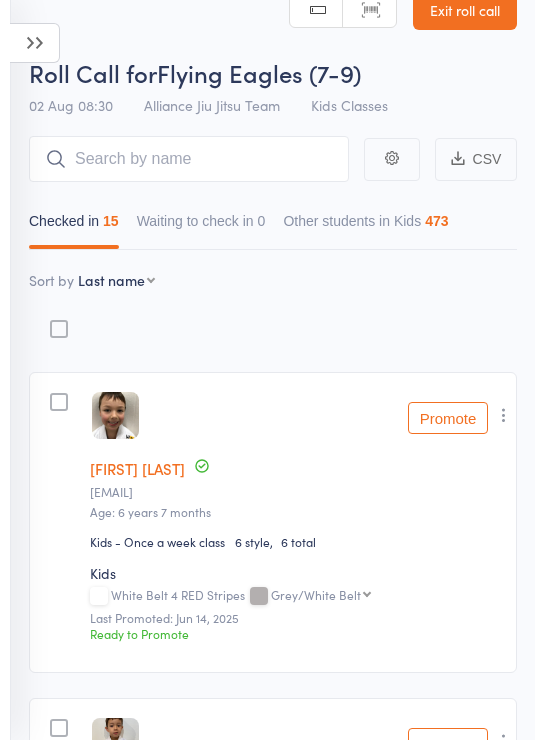 scroll, scrollTop: 0, scrollLeft: 0, axis: both 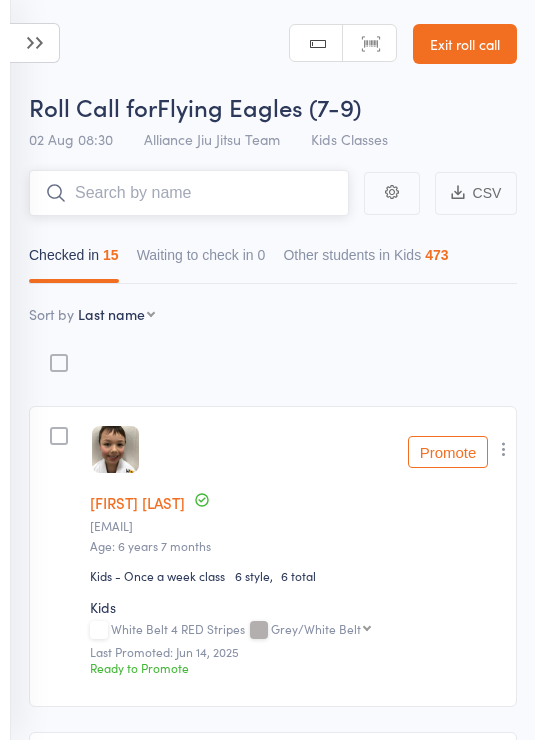 click at bounding box center (189, 193) 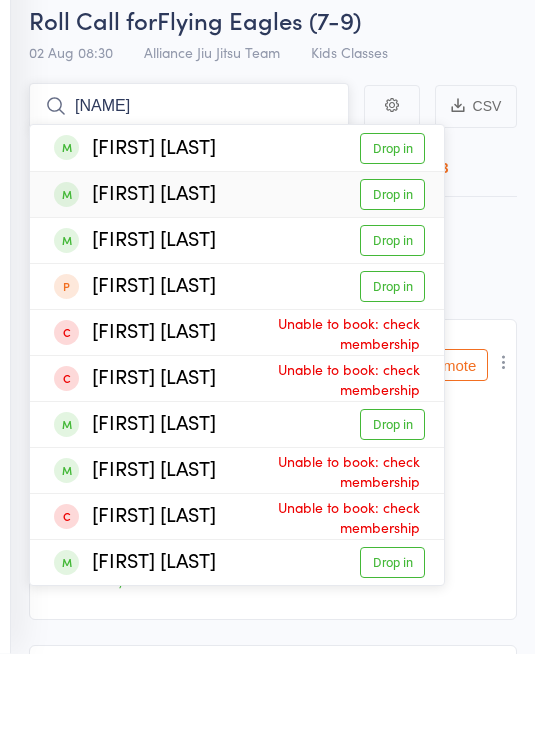 type on "Loui" 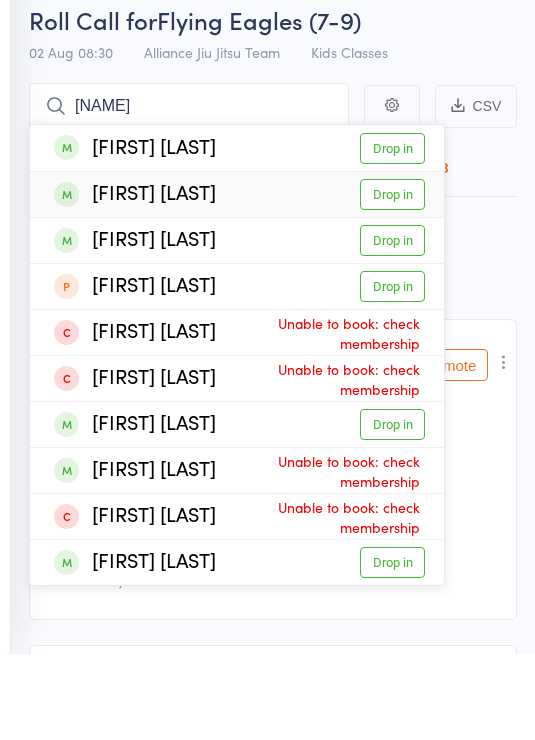 click on "Drop in" at bounding box center (392, 281) 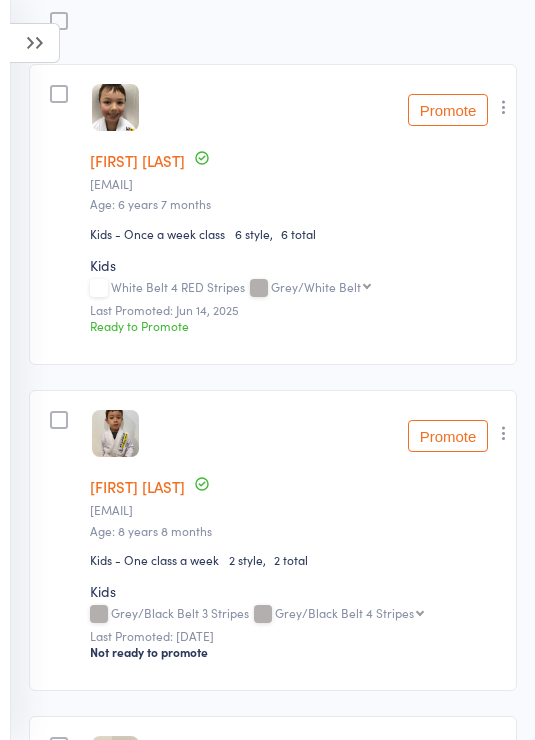 scroll, scrollTop: 0, scrollLeft: 0, axis: both 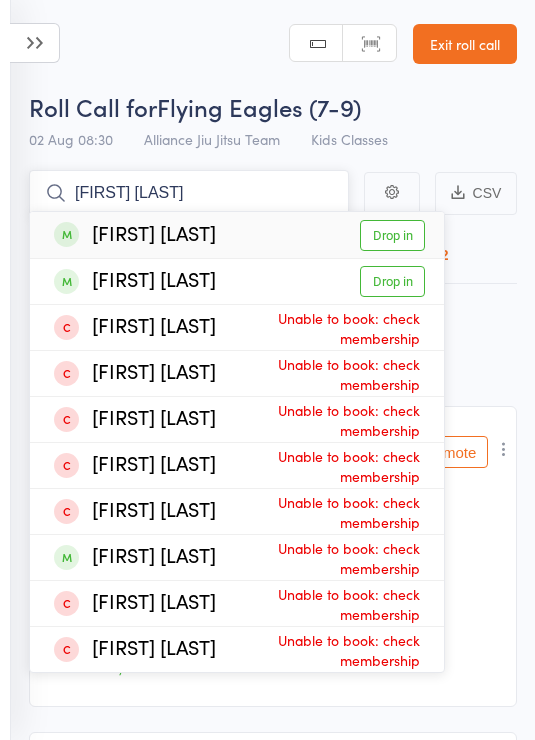 type on "Oliver musso" 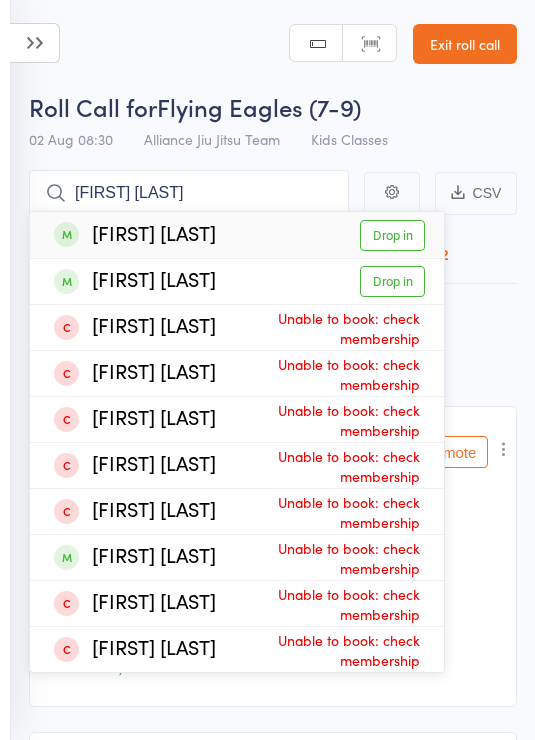 click on "Drop in" at bounding box center [392, 235] 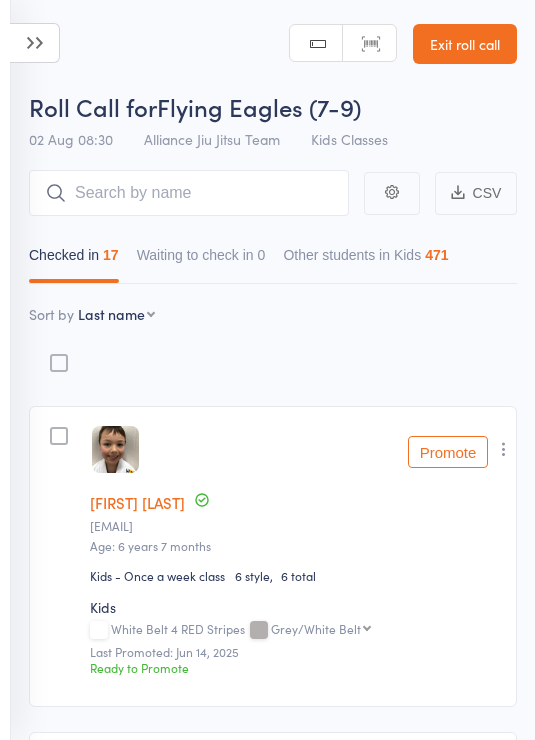 click on "Roll Call for  Flying Eagles (7-9)" at bounding box center [273, 106] 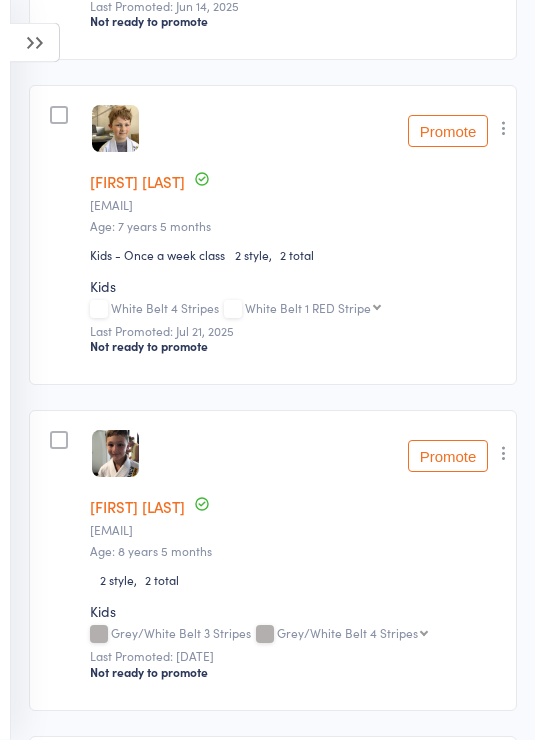 scroll, scrollTop: 4220, scrollLeft: 0, axis: vertical 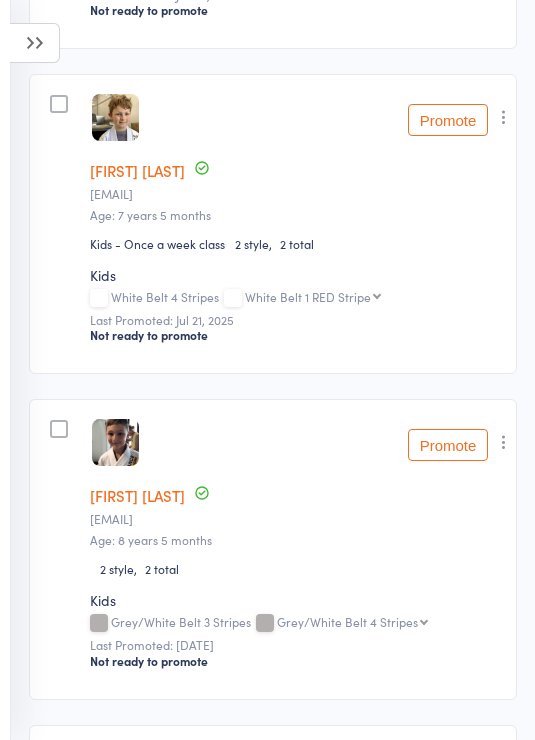 click at bounding box center [504, 117] 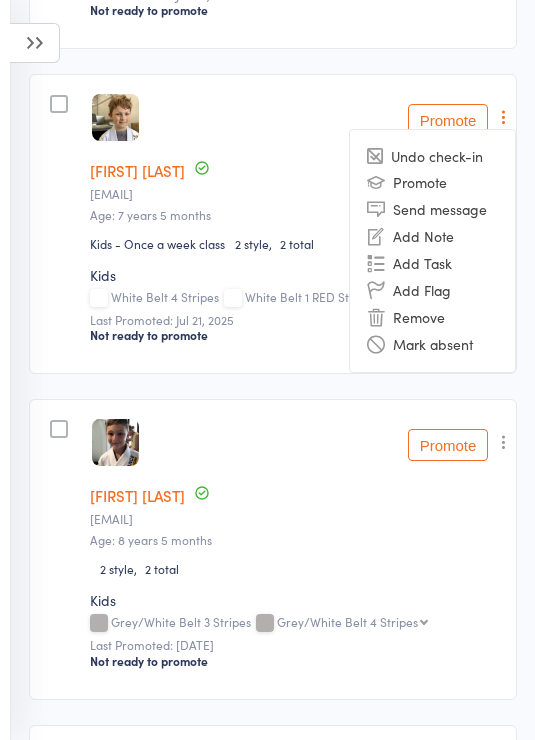 click on "Remove" at bounding box center (432, 317) 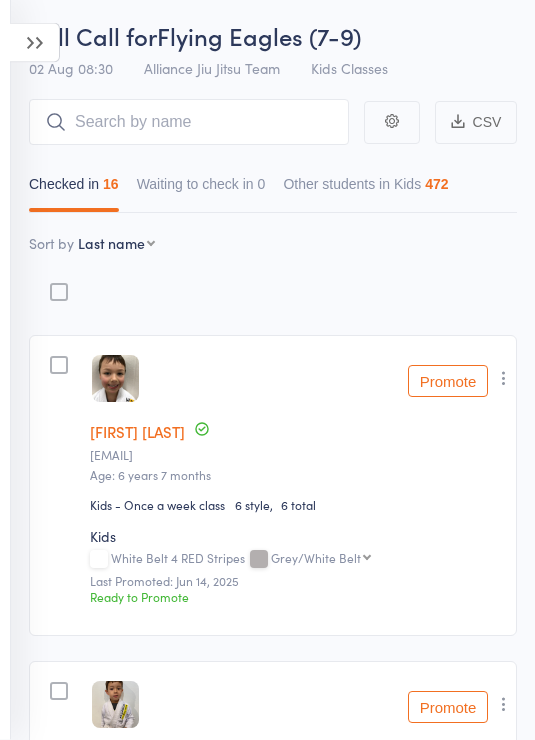scroll, scrollTop: 0, scrollLeft: 0, axis: both 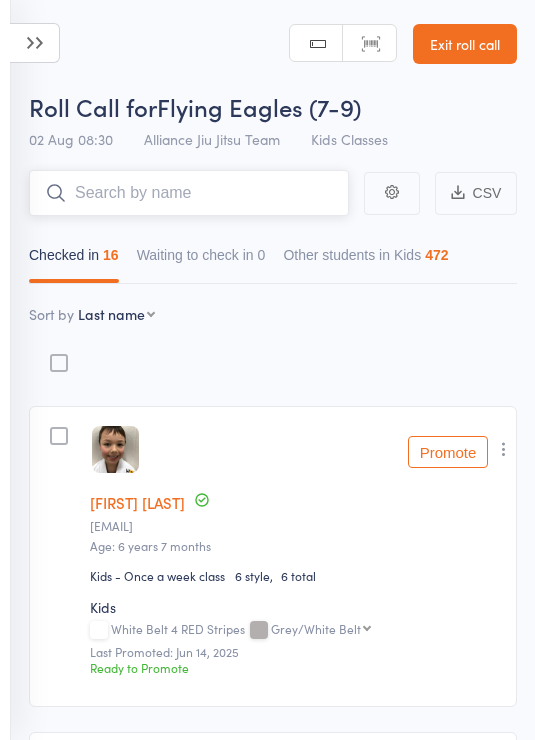 click at bounding box center (189, 193) 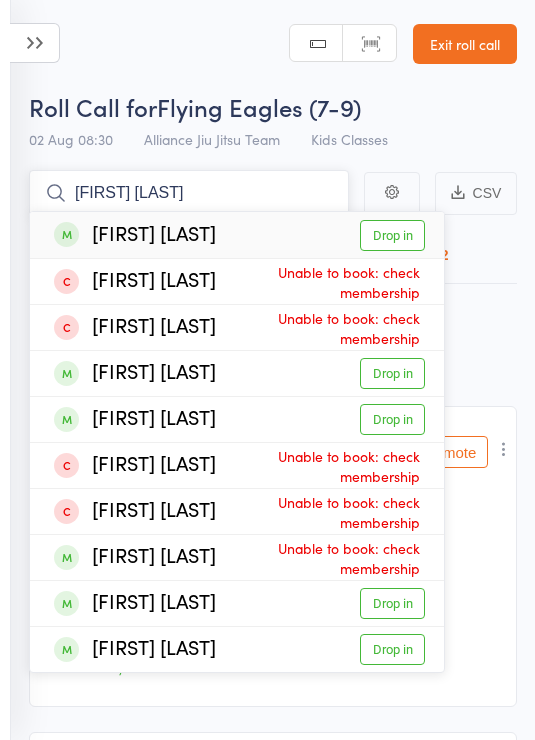 type on "Henry goi" 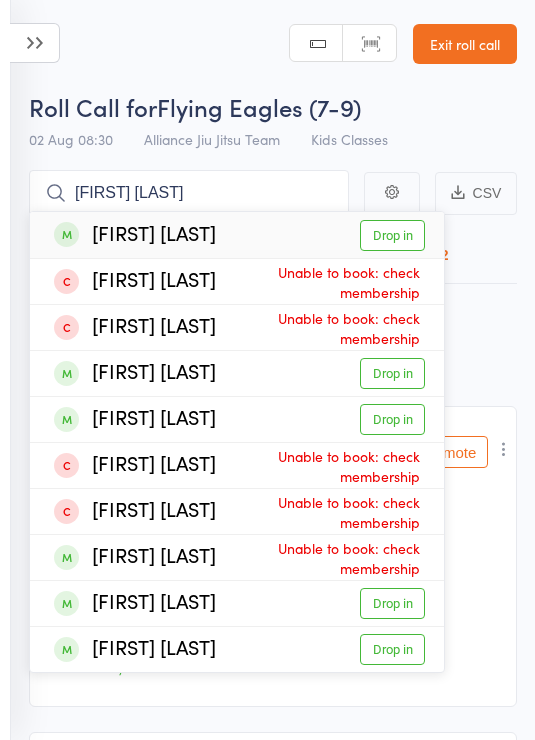 click on "Drop in" at bounding box center [392, 235] 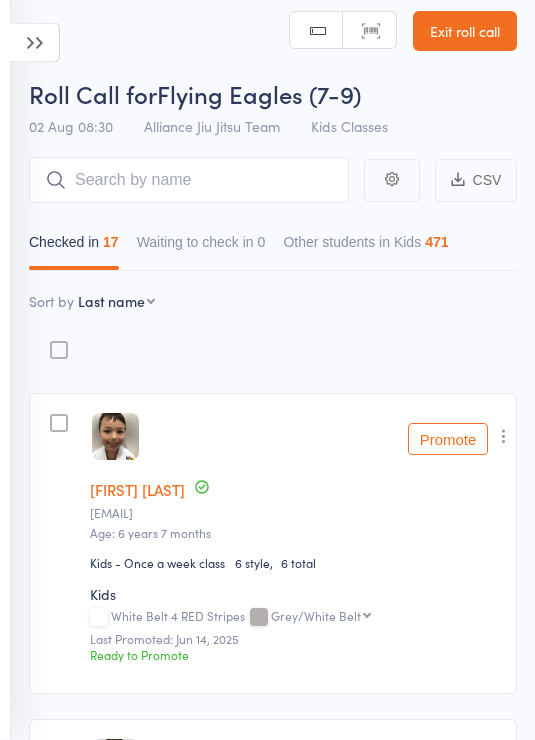 scroll, scrollTop: 0, scrollLeft: 0, axis: both 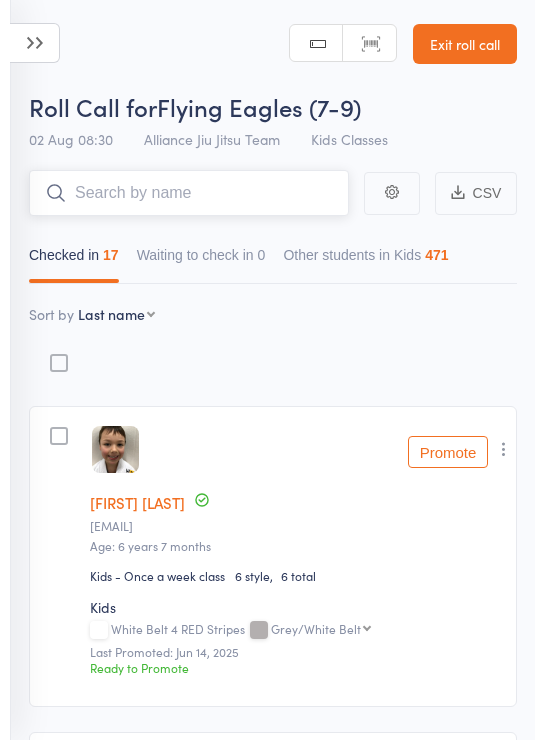 click at bounding box center [189, 193] 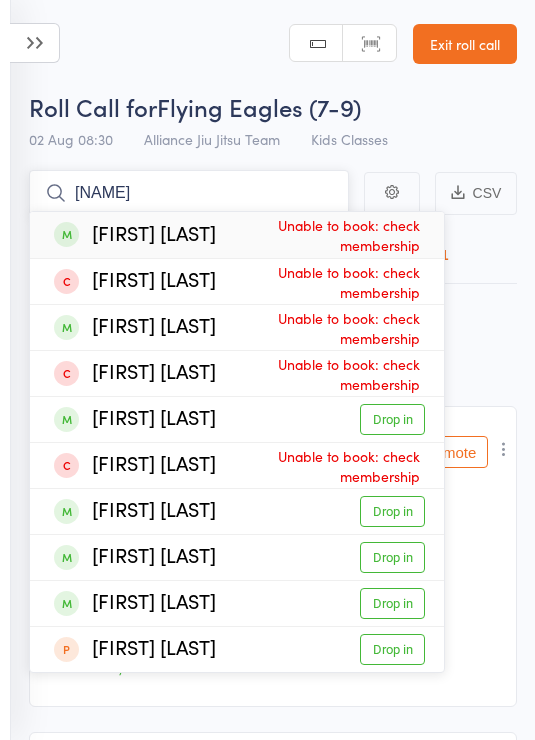 type on "[FIRST]" 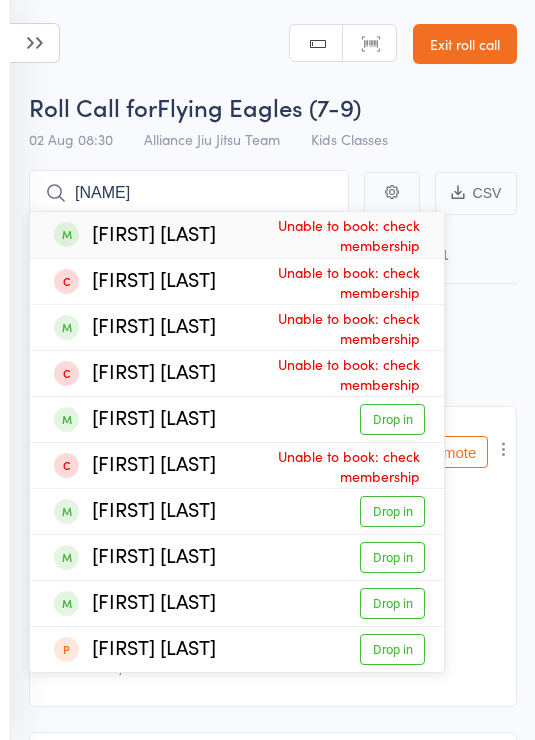 click on "Exit roll call" at bounding box center (465, 44) 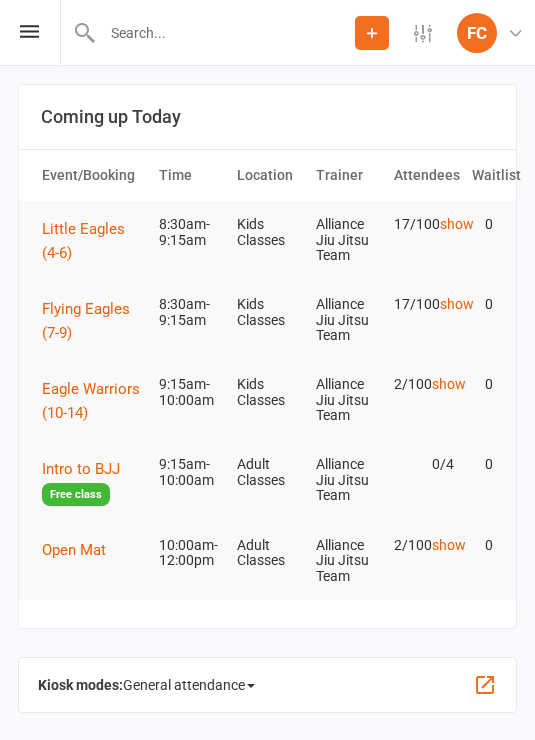scroll, scrollTop: 0, scrollLeft: 0, axis: both 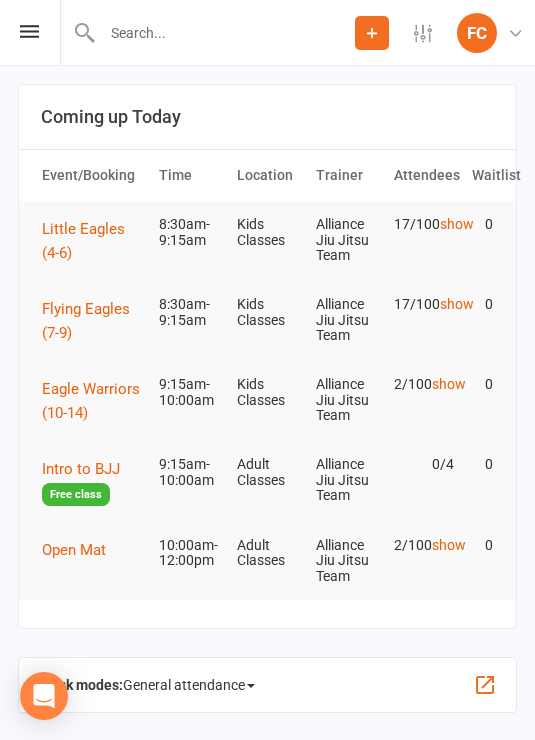 click on "Flying Eagles (7-9)" at bounding box center (91, 321) 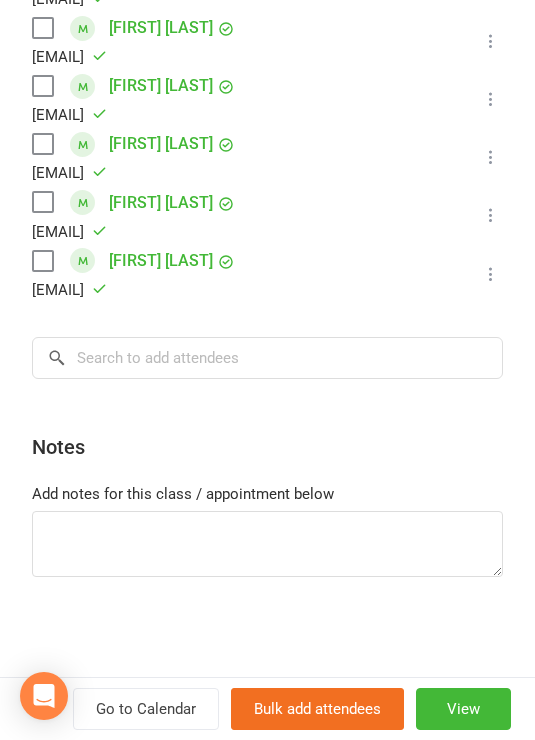 scroll, scrollTop: 1142, scrollLeft: 0, axis: vertical 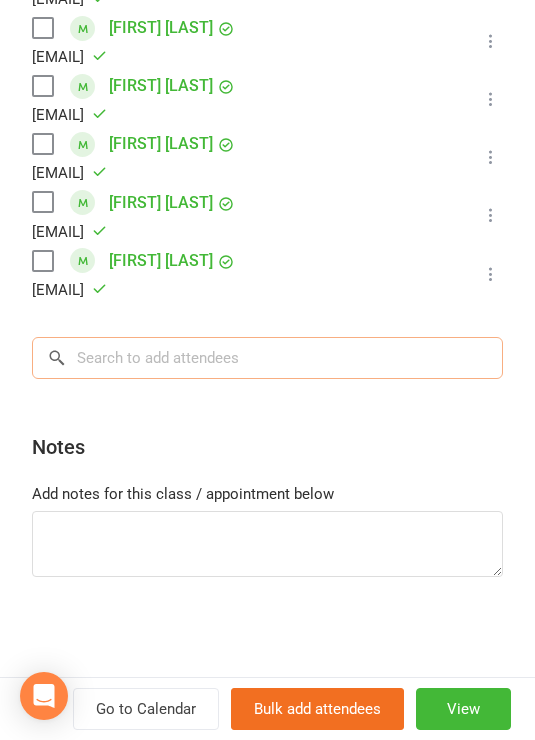 click at bounding box center (267, 358) 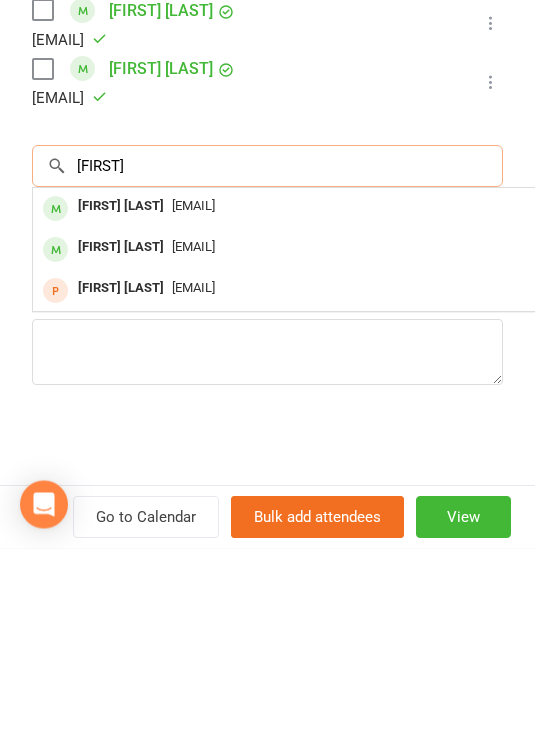 type on "[FIRST]" 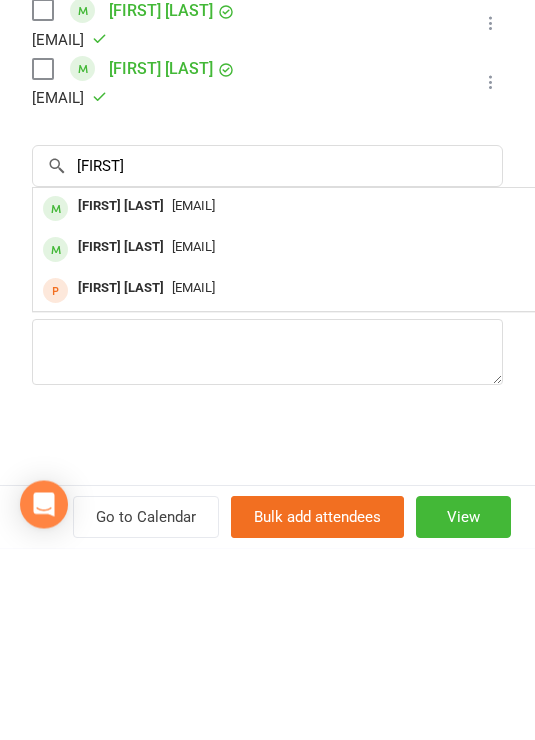 click on "[EMAIL]" at bounding box center [332, 398] 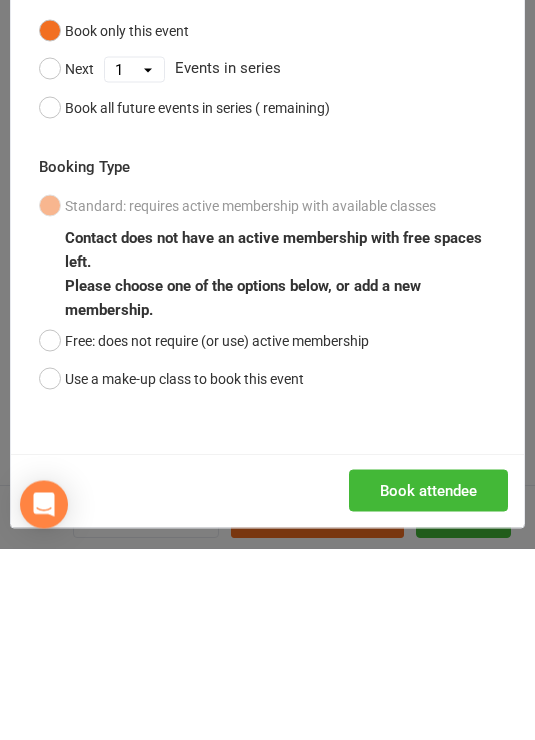 scroll, scrollTop: 192, scrollLeft: 0, axis: vertical 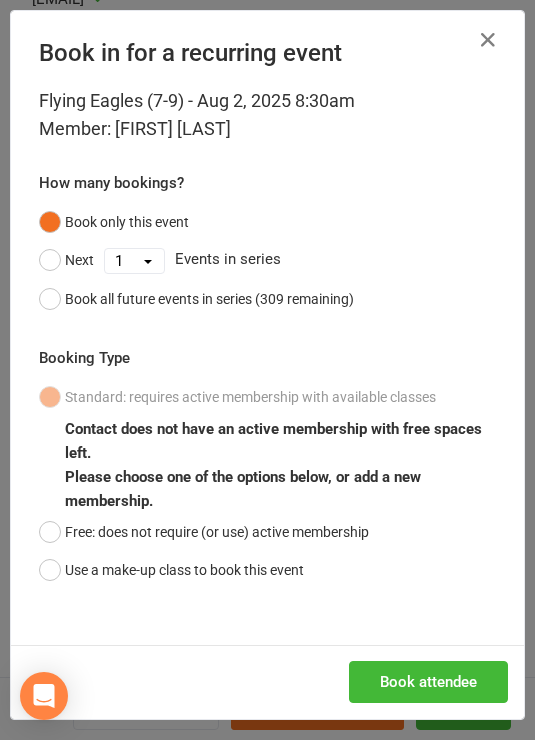 click on "Free: does not require (or use) active membership" at bounding box center [204, 532] 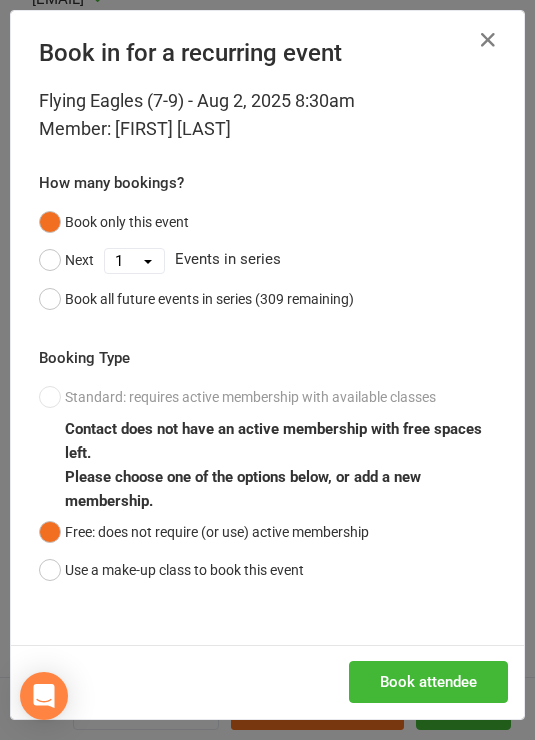 click on "Book attendee" at bounding box center (428, 682) 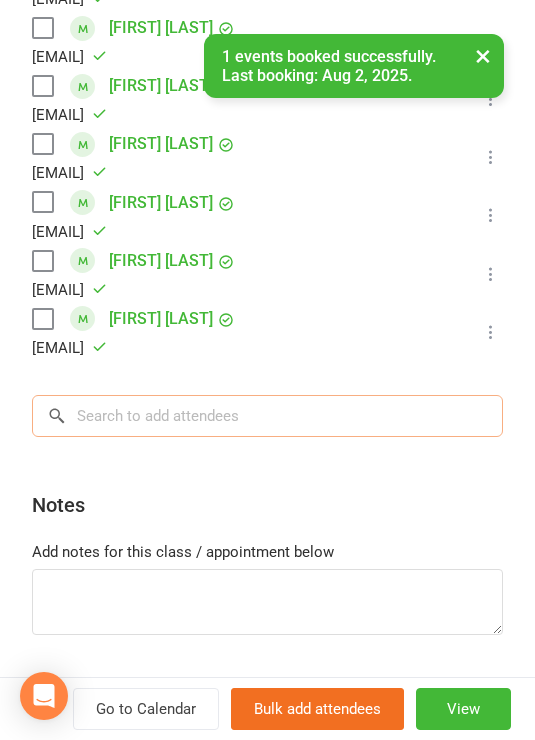 click at bounding box center [267, 416] 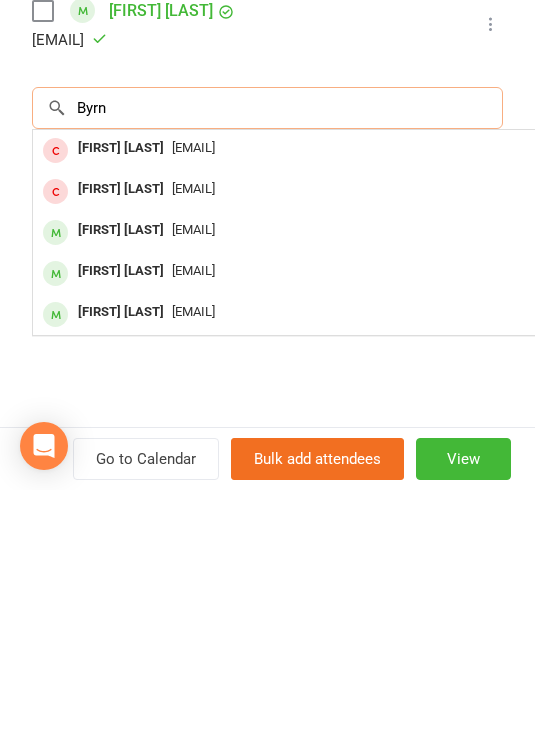 scroll, scrollTop: 1200, scrollLeft: 0, axis: vertical 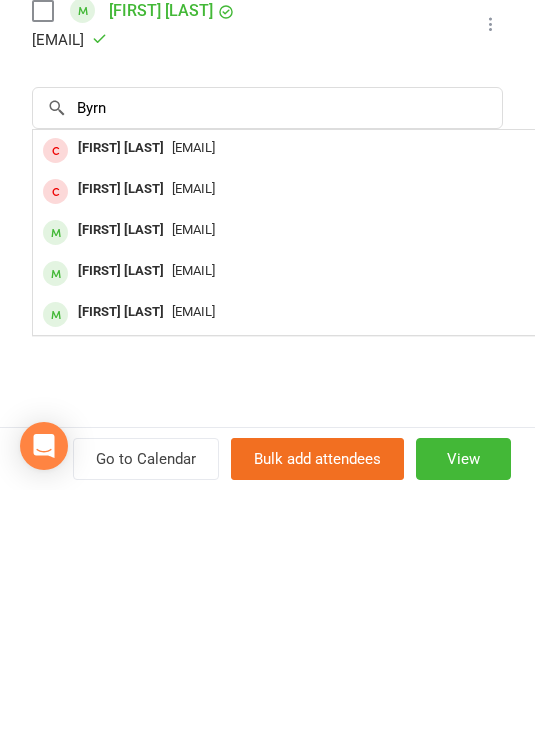 click on "[EMAIL]" at bounding box center (332, 562) 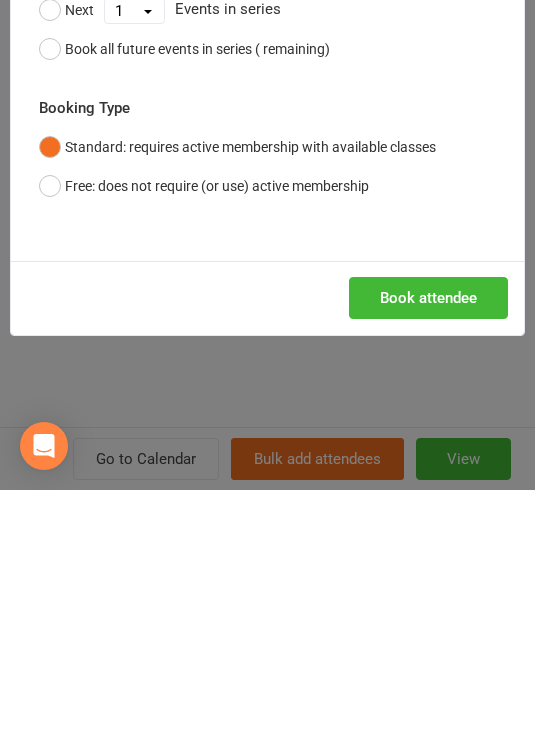 scroll, scrollTop: 442, scrollLeft: 0, axis: vertical 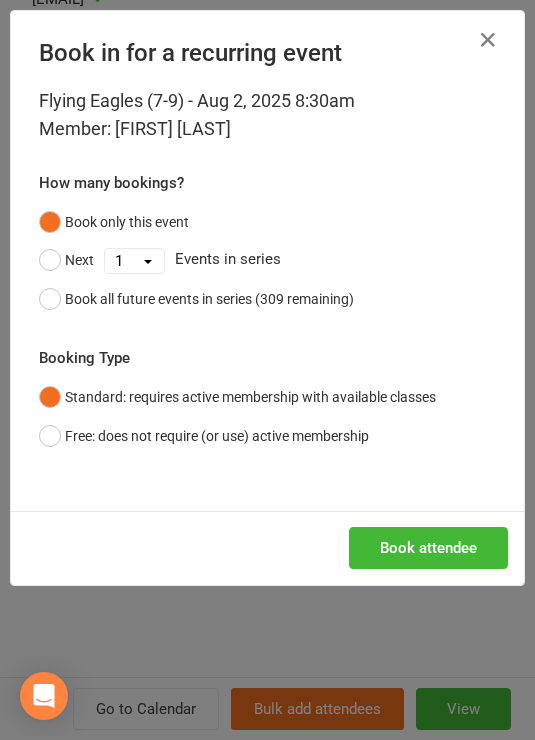 click on "Book attendee" at bounding box center (428, 548) 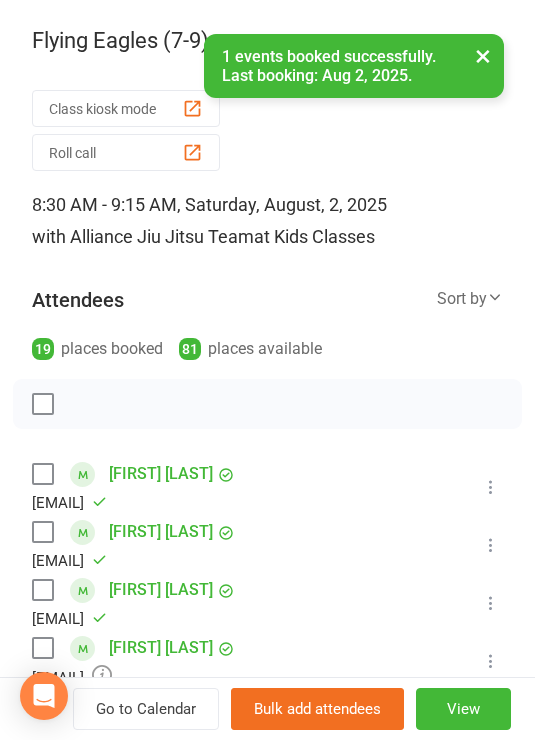 scroll, scrollTop: 0, scrollLeft: 0, axis: both 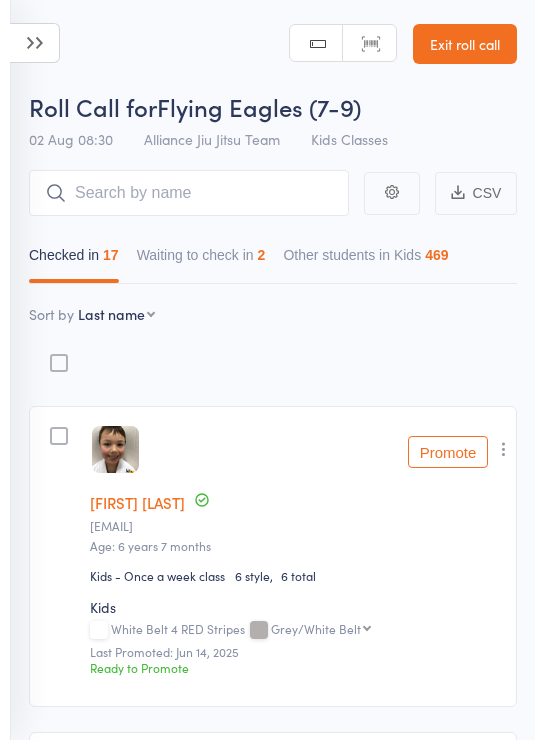 click on "Waiting to check in  2" at bounding box center [201, 260] 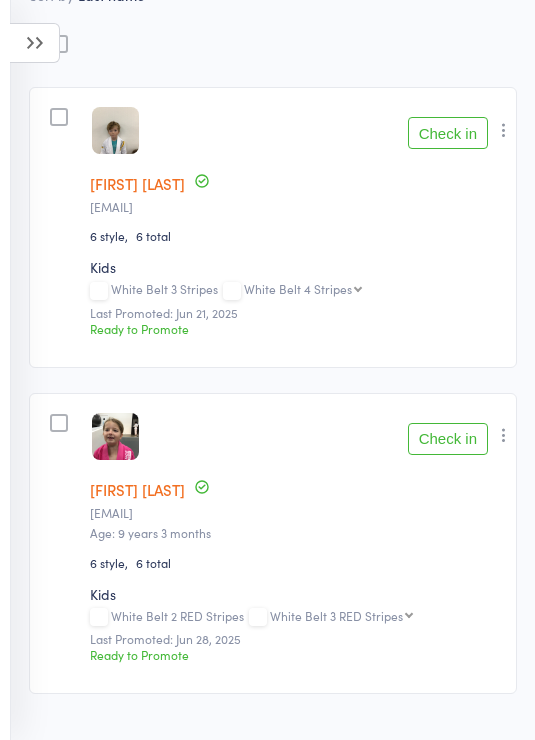 scroll, scrollTop: 318, scrollLeft: 0, axis: vertical 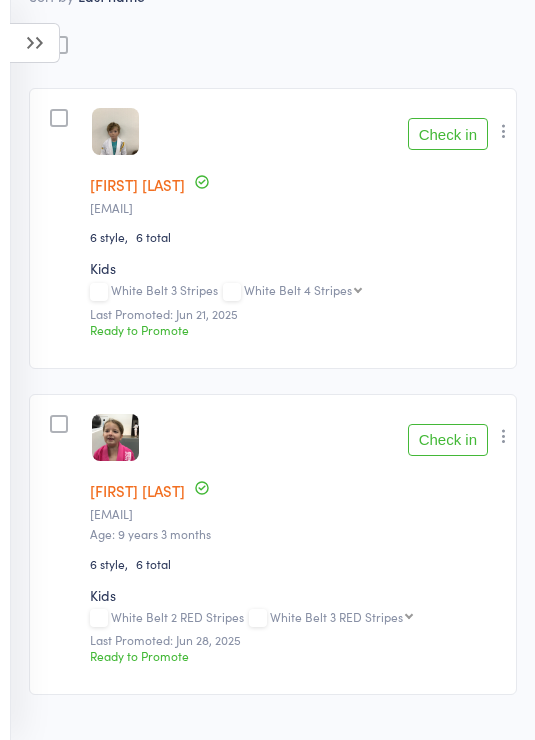 click on "Check in" at bounding box center [448, 440] 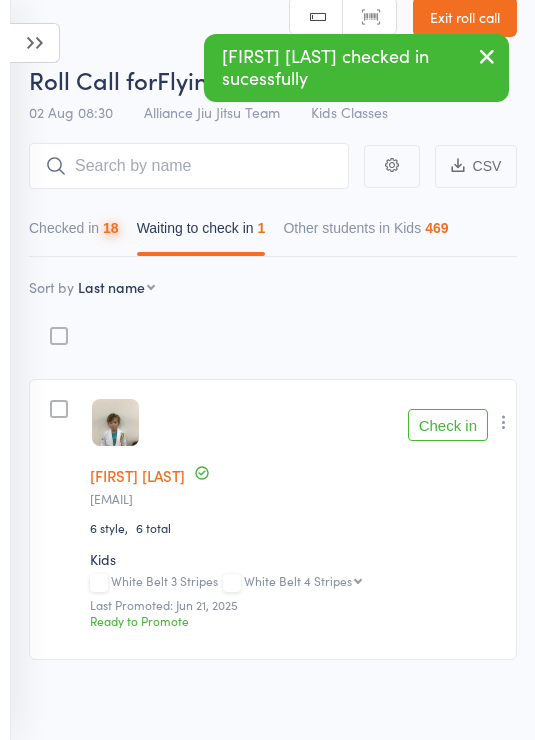 scroll, scrollTop: 0, scrollLeft: 0, axis: both 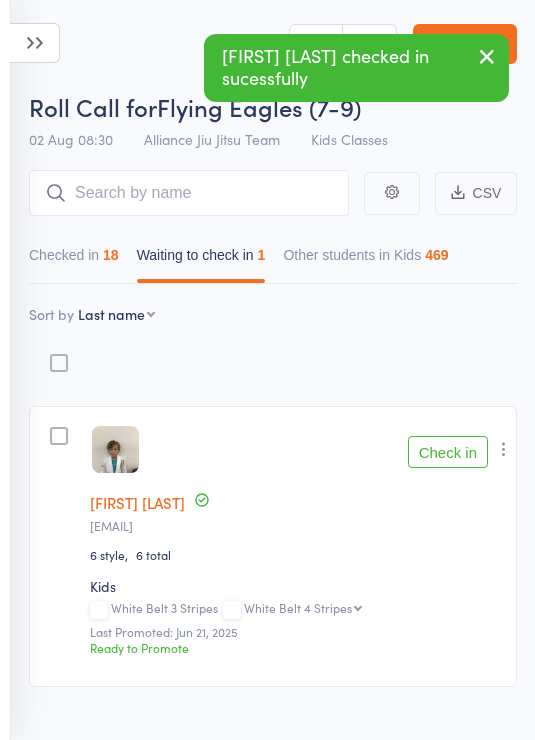 click on "Check in" at bounding box center (448, 452) 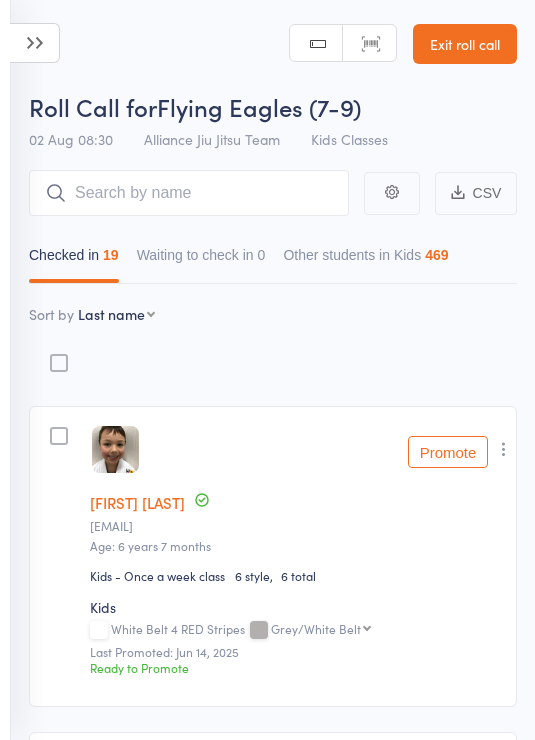 click on "First name Last name Birthday today? Behind on payments? Check in time Next payment date Next payment amount Membership name Membership expires Ready to grade Style and Rank Style attendance count All attendance count Last Promoted" at bounding box center (116, 314) 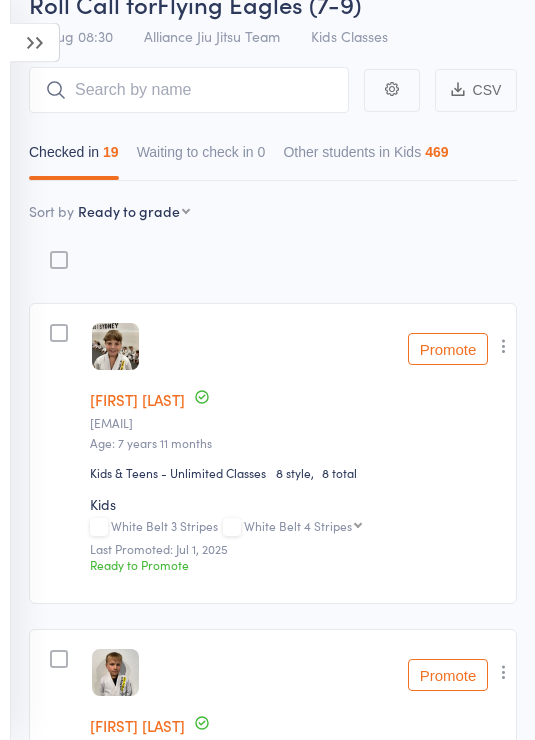 scroll, scrollTop: 103, scrollLeft: 0, axis: vertical 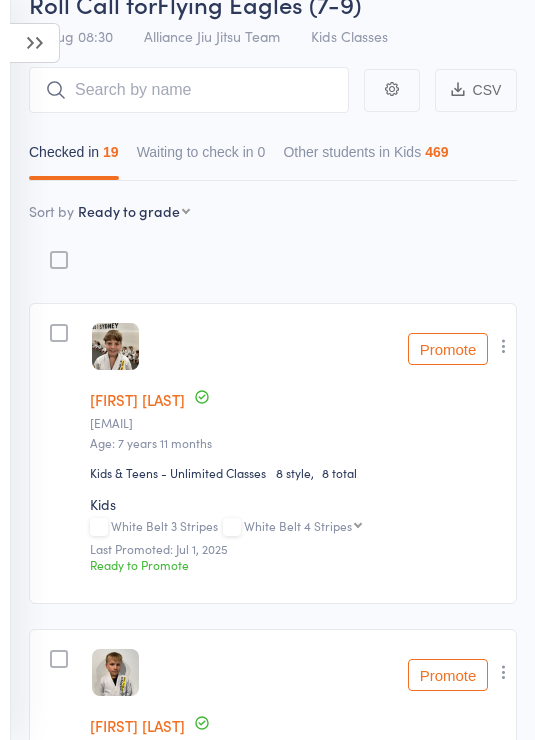 click on "Promote" at bounding box center (448, 349) 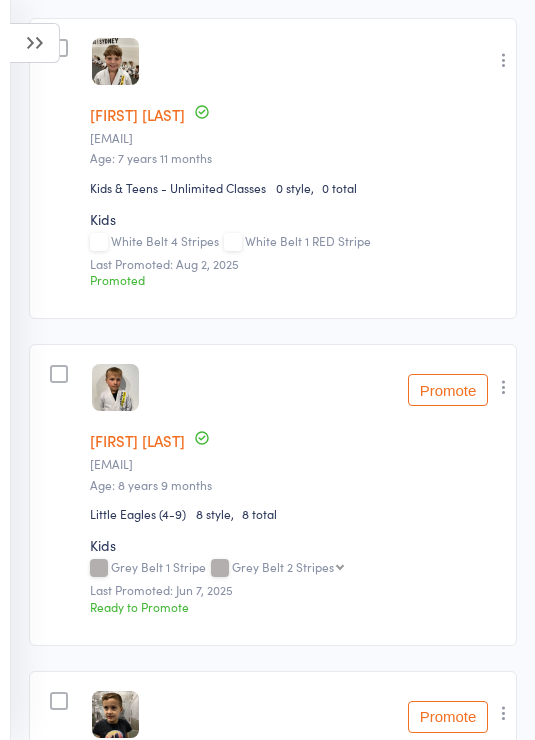 scroll, scrollTop: 398, scrollLeft: 0, axis: vertical 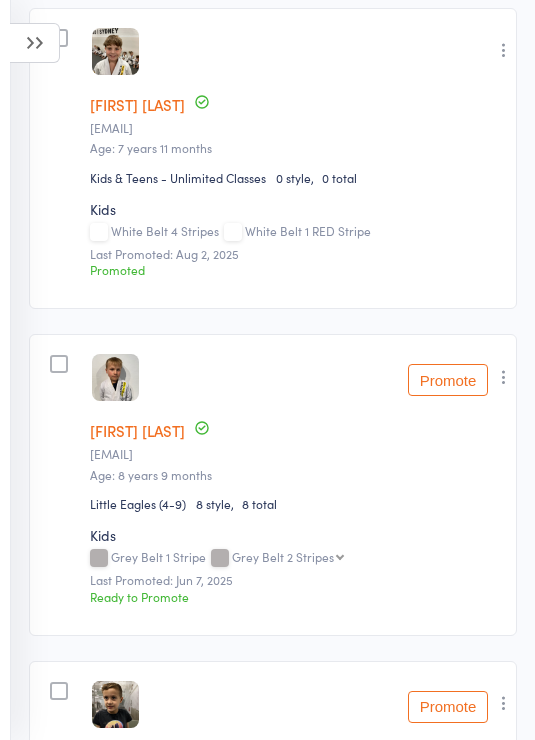 click on "Promote" at bounding box center [448, 380] 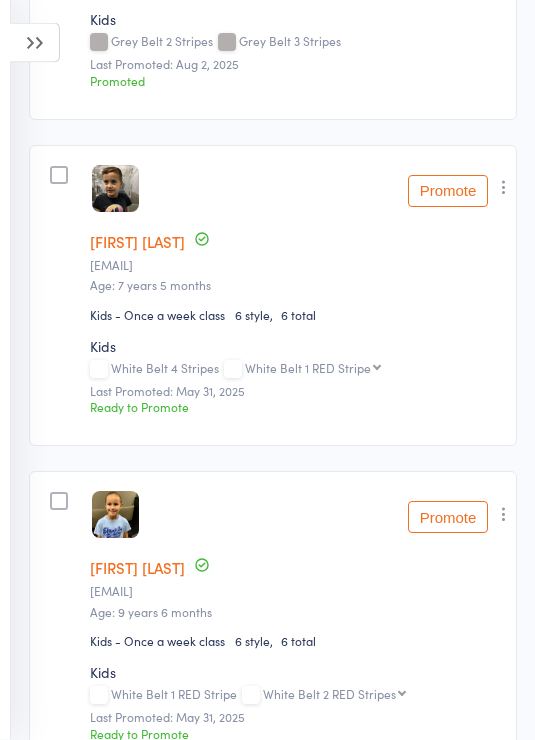 scroll, scrollTop: 929, scrollLeft: 0, axis: vertical 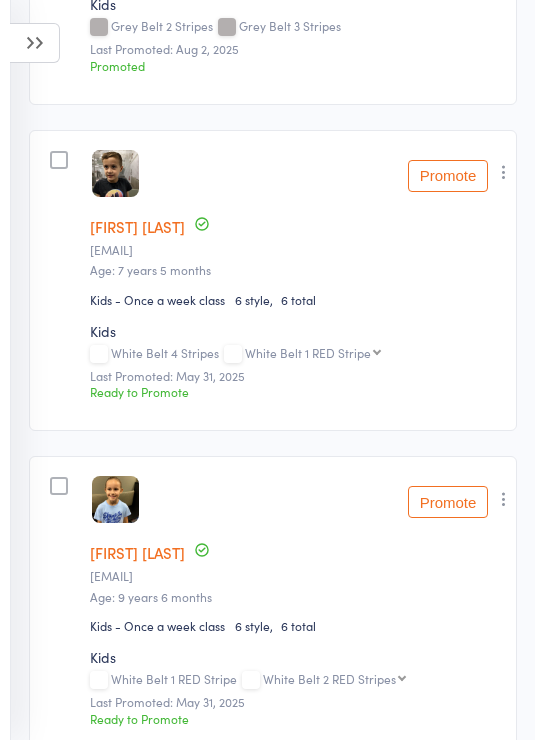 click on "Promote" at bounding box center [448, 176] 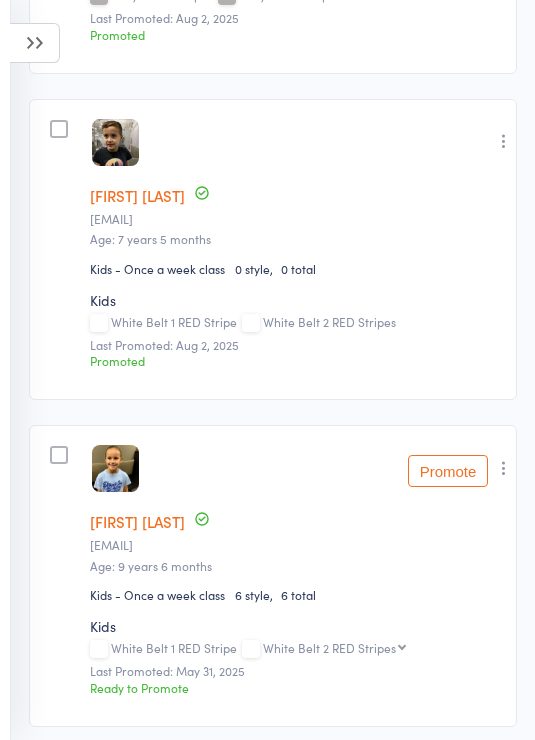 click on "Promote" at bounding box center [448, 471] 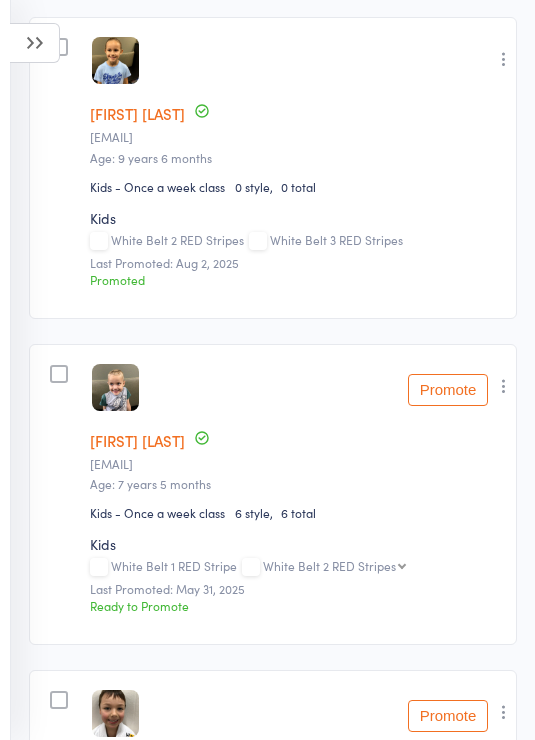 scroll, scrollTop: 1375, scrollLeft: 0, axis: vertical 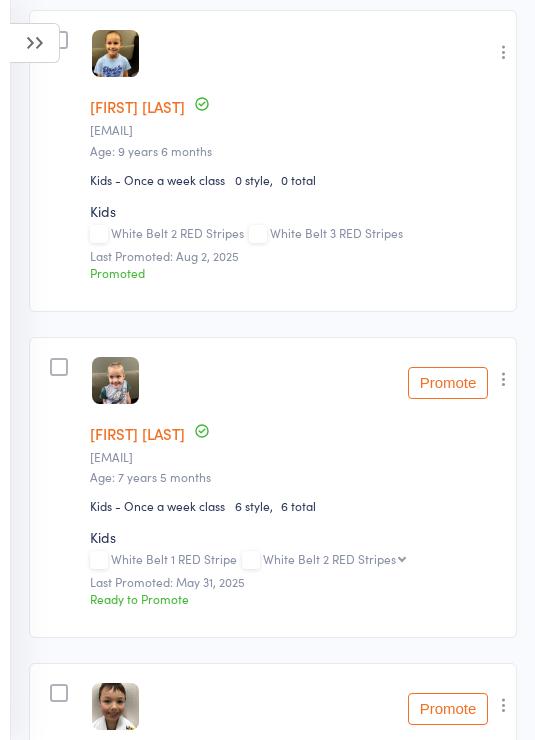 click on "Promote" at bounding box center [448, 383] 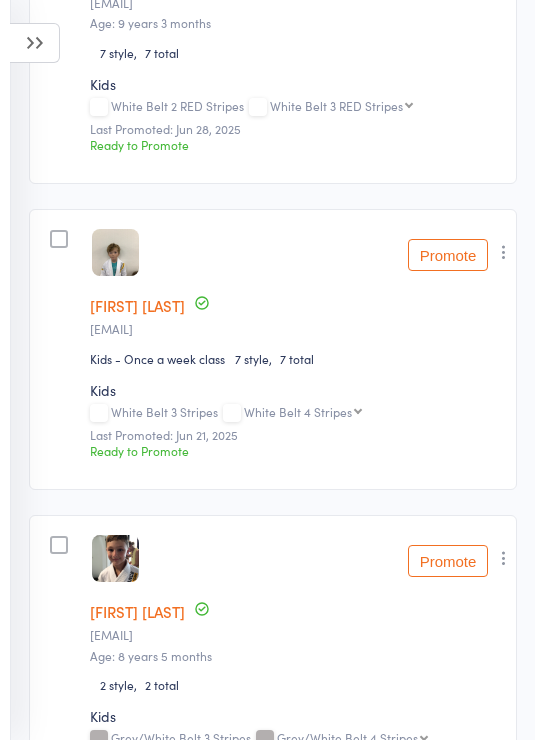 scroll, scrollTop: 3082, scrollLeft: 0, axis: vertical 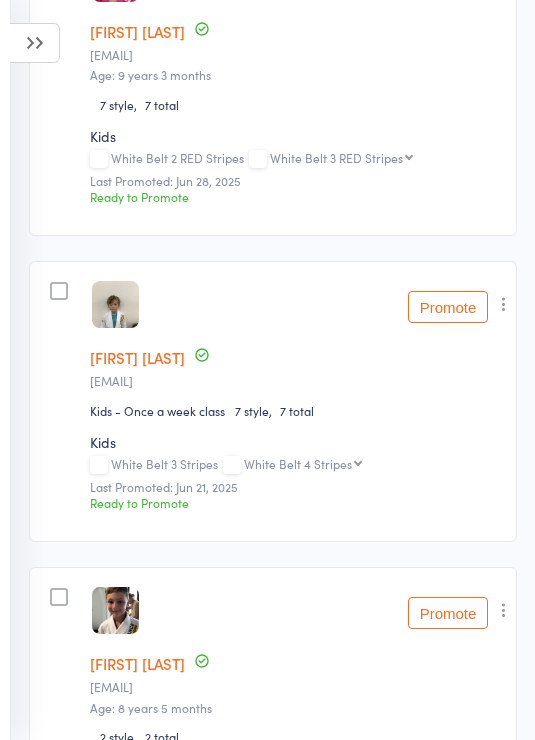 click on "Promote" at bounding box center [448, 307] 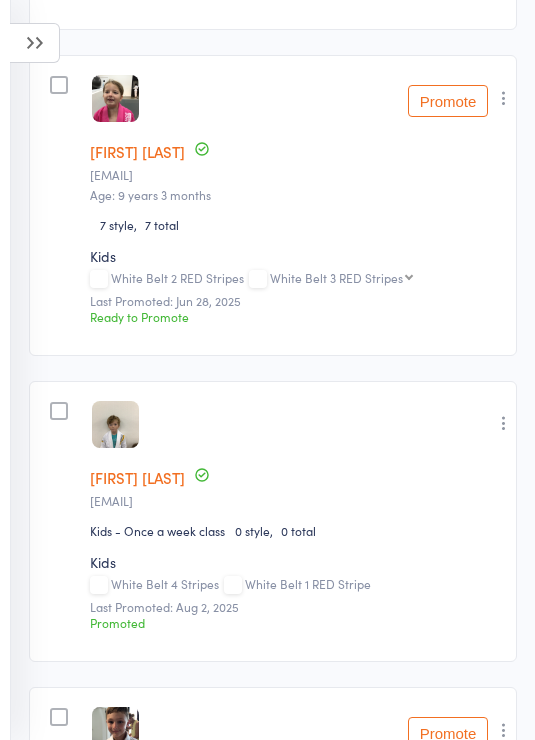 scroll, scrollTop: 2963, scrollLeft: 0, axis: vertical 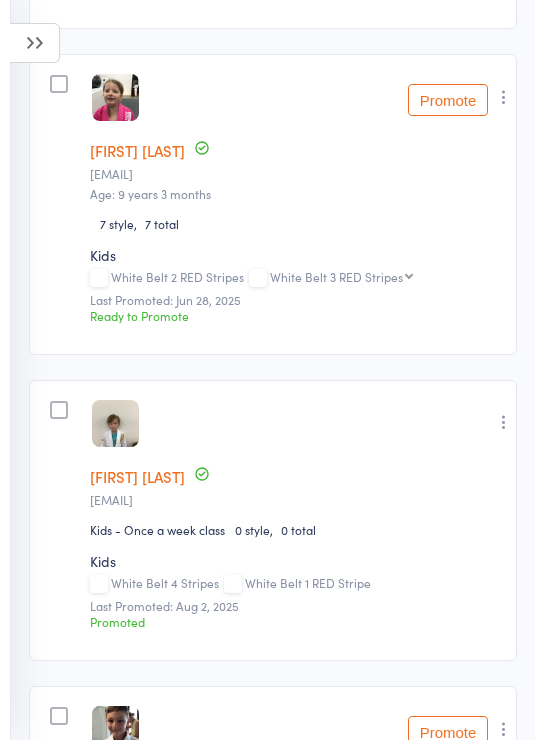 click on "Promote" at bounding box center [448, 100] 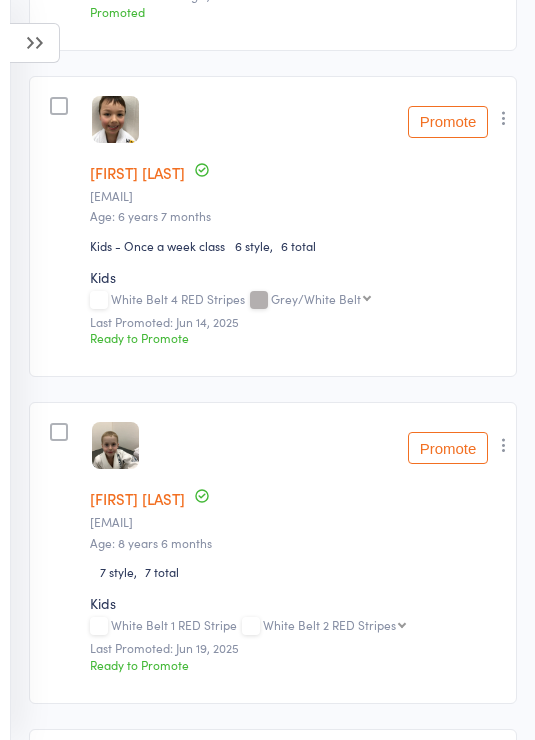 scroll, scrollTop: 1942, scrollLeft: 0, axis: vertical 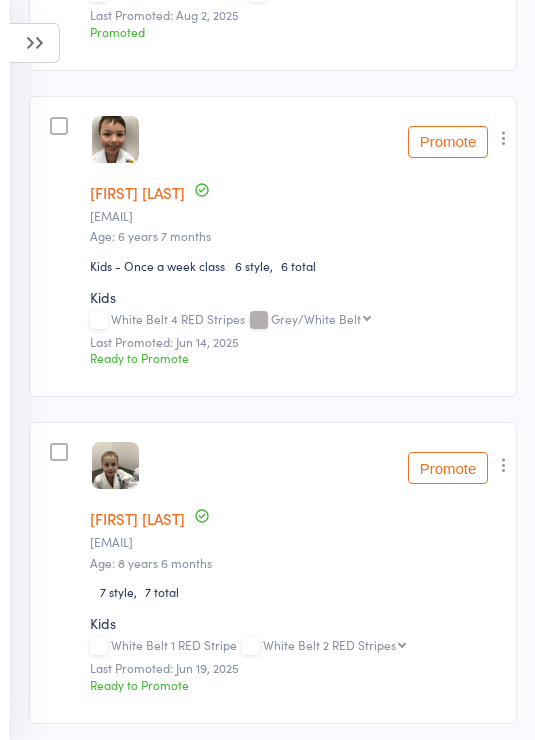 click on "Promote" at bounding box center (448, 142) 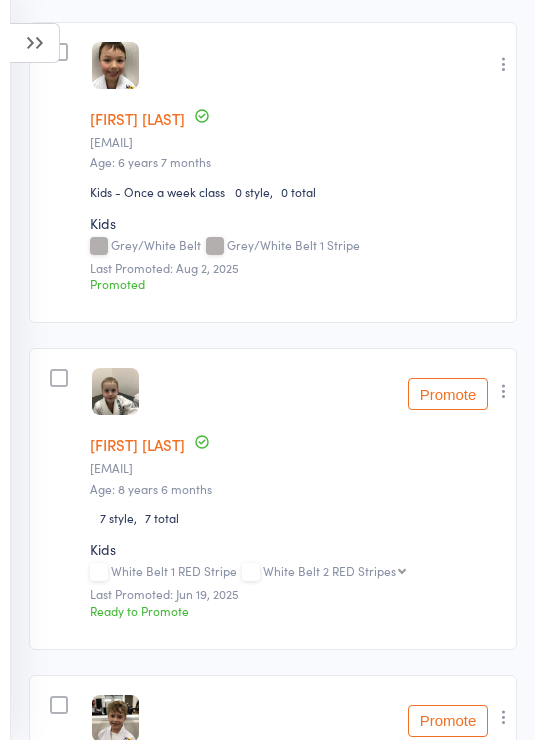 scroll, scrollTop: 2054, scrollLeft: 0, axis: vertical 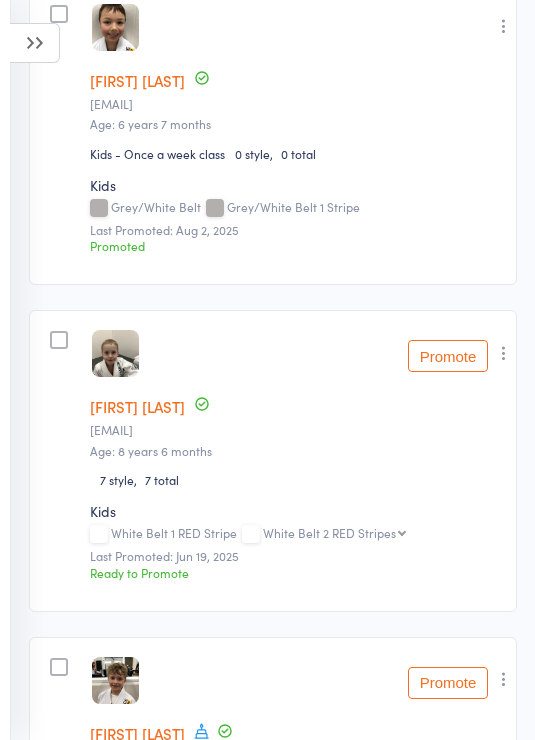 click on "Promote" at bounding box center (448, 356) 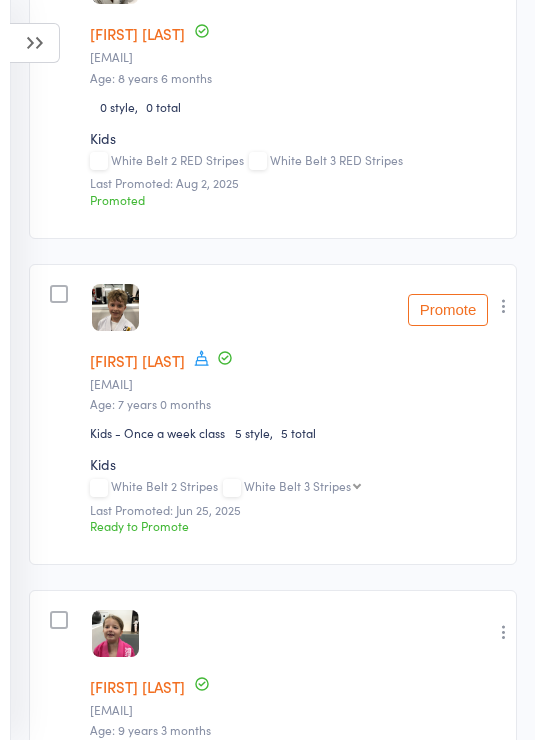 click on "Promote" at bounding box center [448, 310] 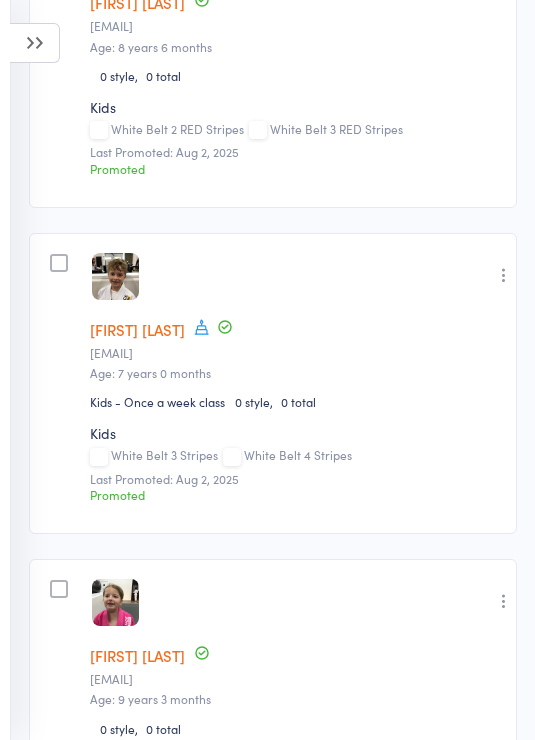 click at bounding box center [35, 43] 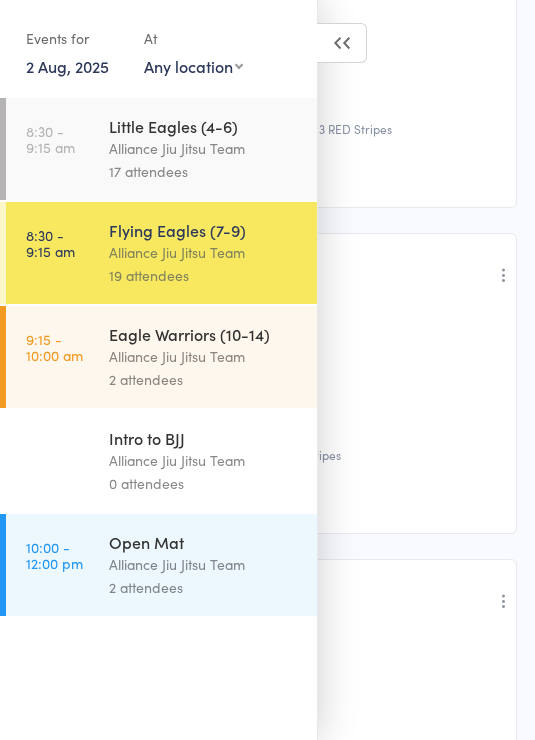 click on "Alliance Jiu Jitsu Team" at bounding box center (204, 356) 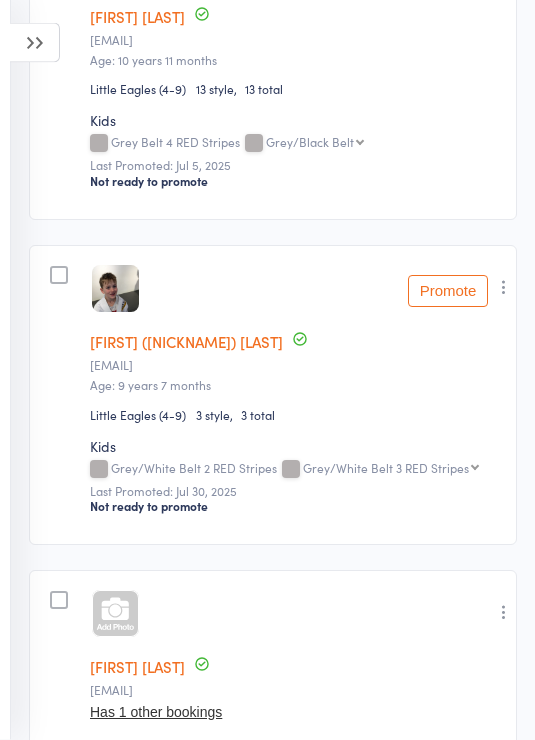 scroll, scrollTop: 1908, scrollLeft: 0, axis: vertical 